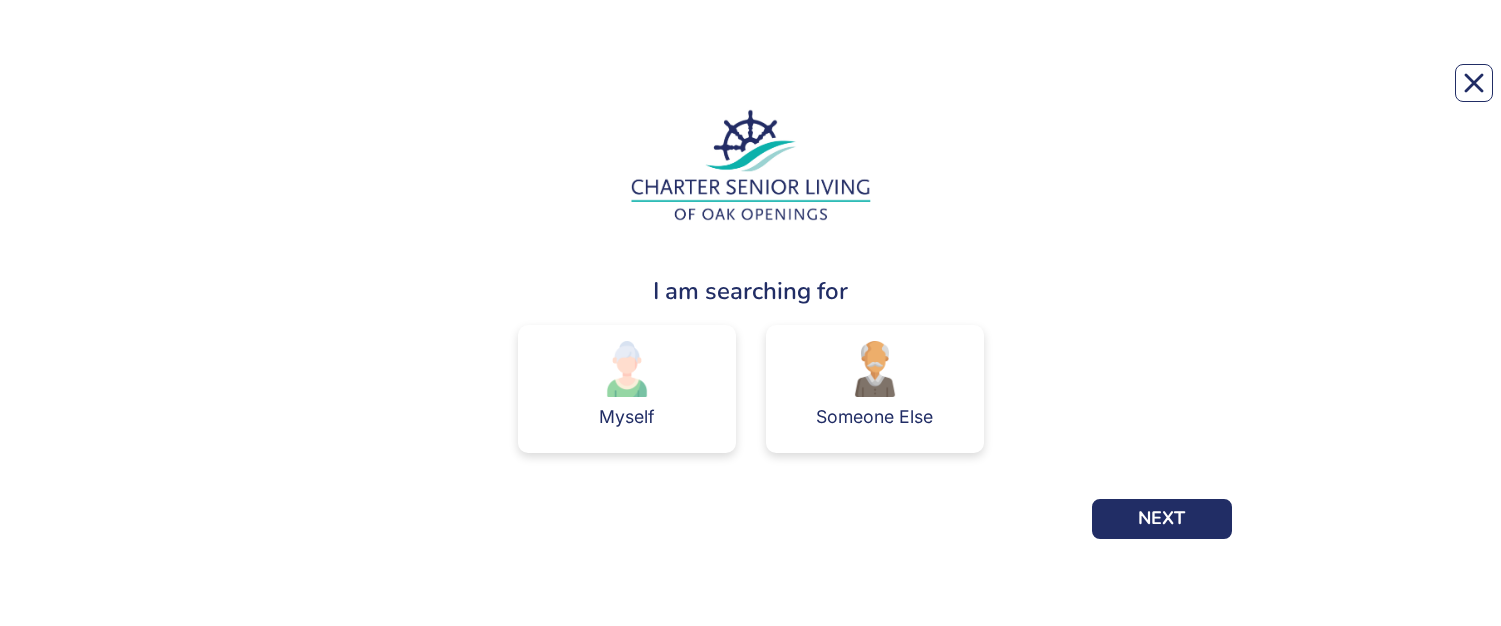scroll, scrollTop: 0, scrollLeft: 0, axis: both 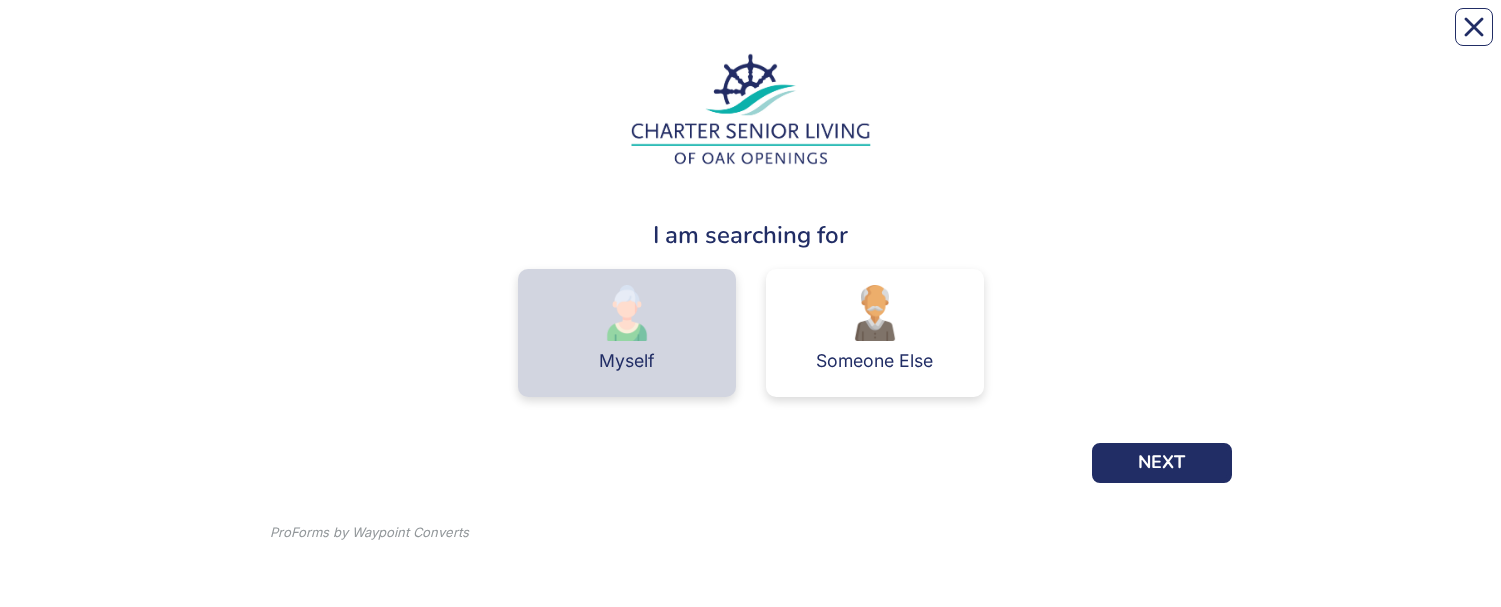 click on "Myself" at bounding box center [627, 333] 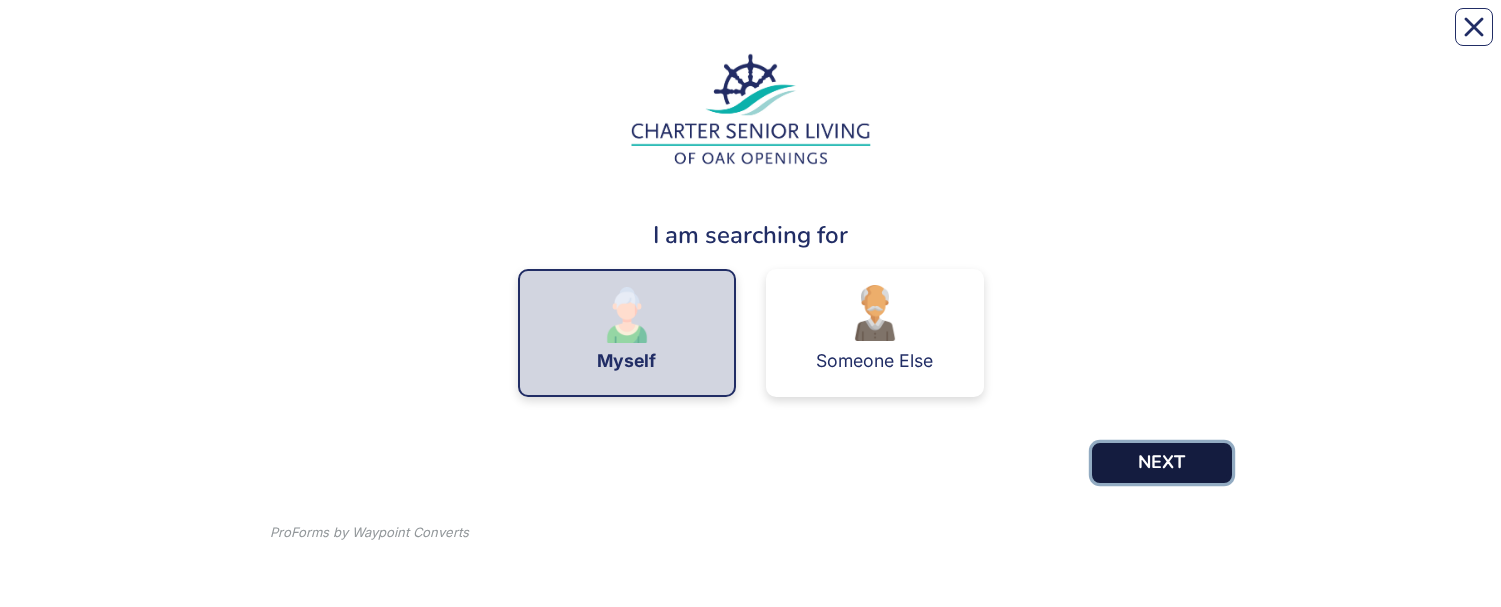 click on "NEXT" at bounding box center [1162, 463] 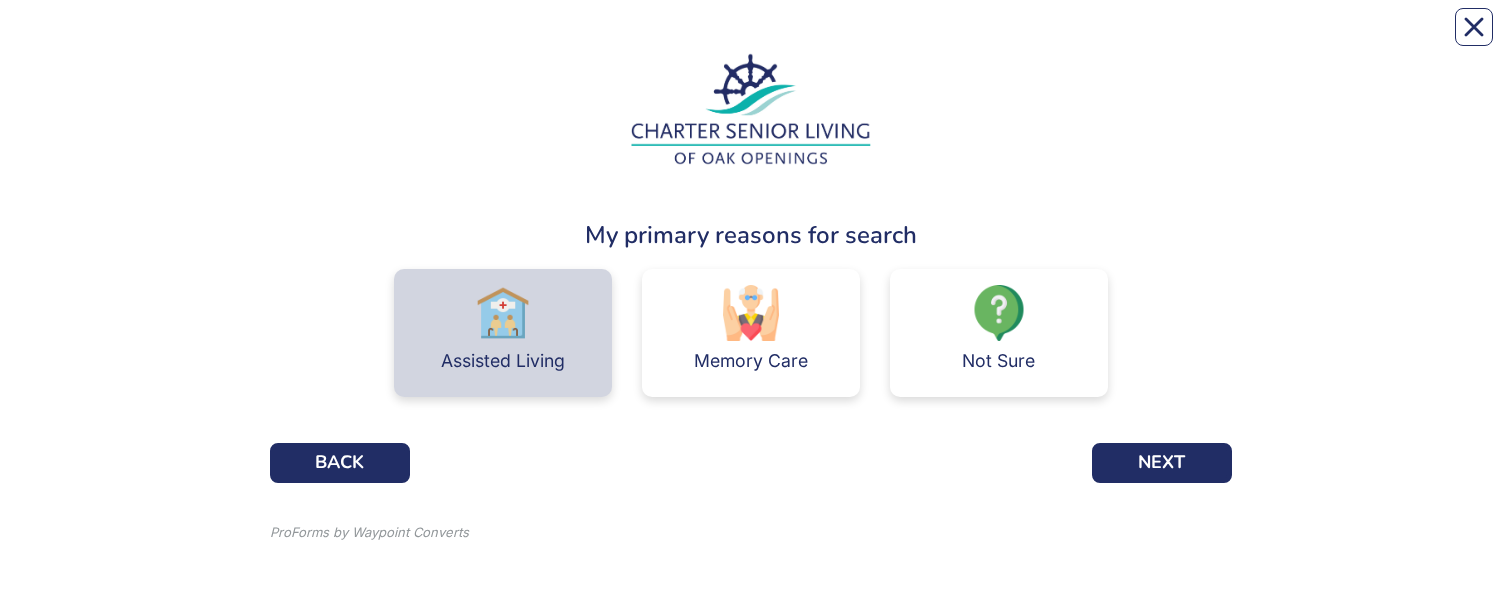 click on "Assisted Living" at bounding box center [503, 333] 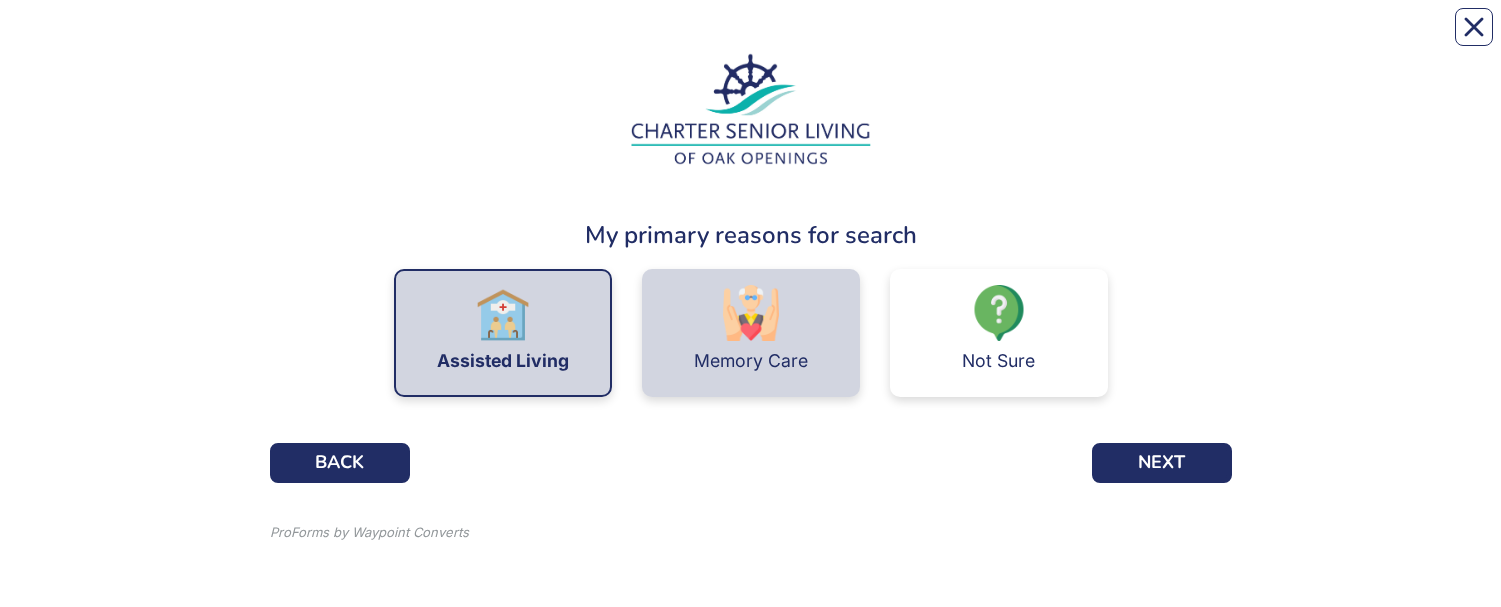click on "Memory Care" at bounding box center [751, 333] 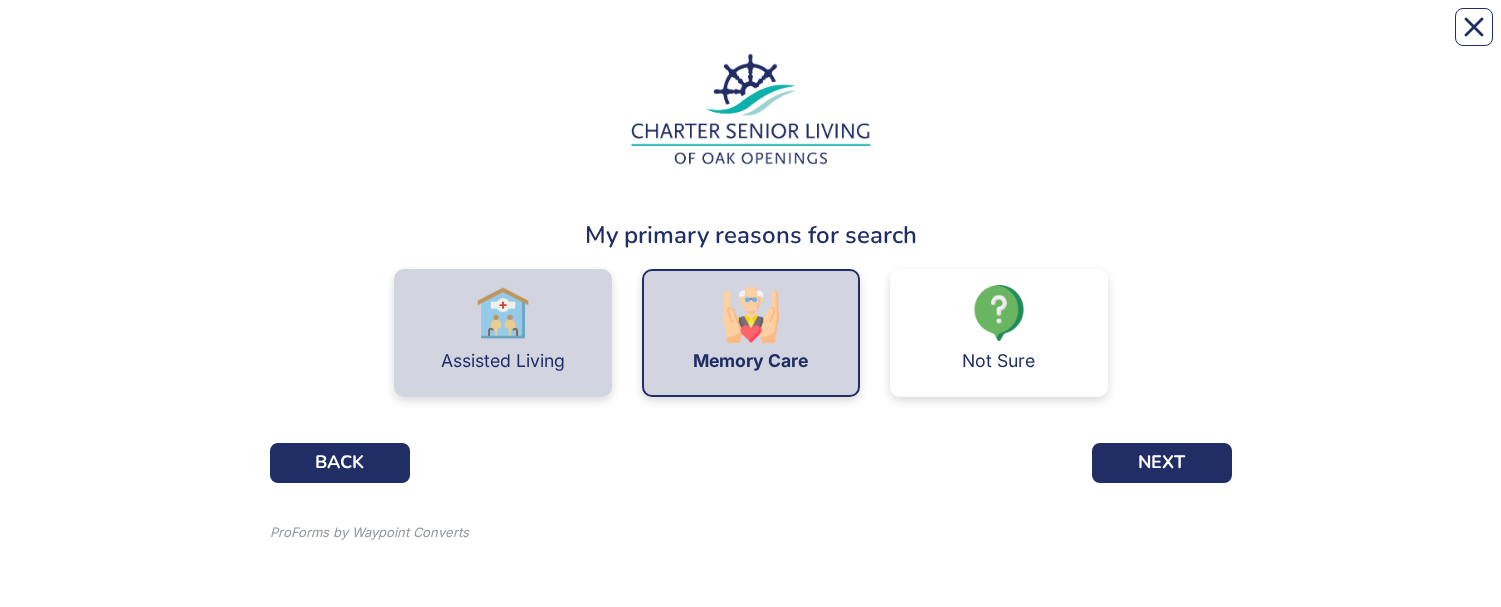 click on "Assisted Living" at bounding box center [503, 333] 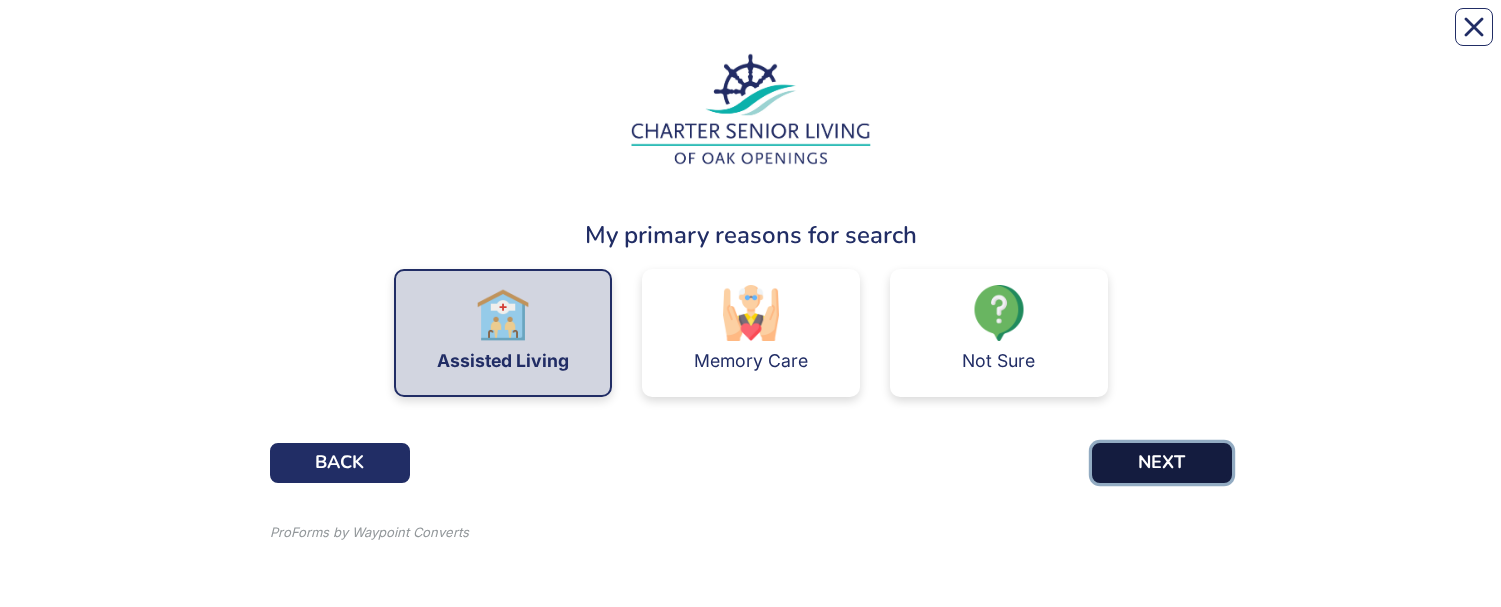 click on "NEXT" at bounding box center (1162, 463) 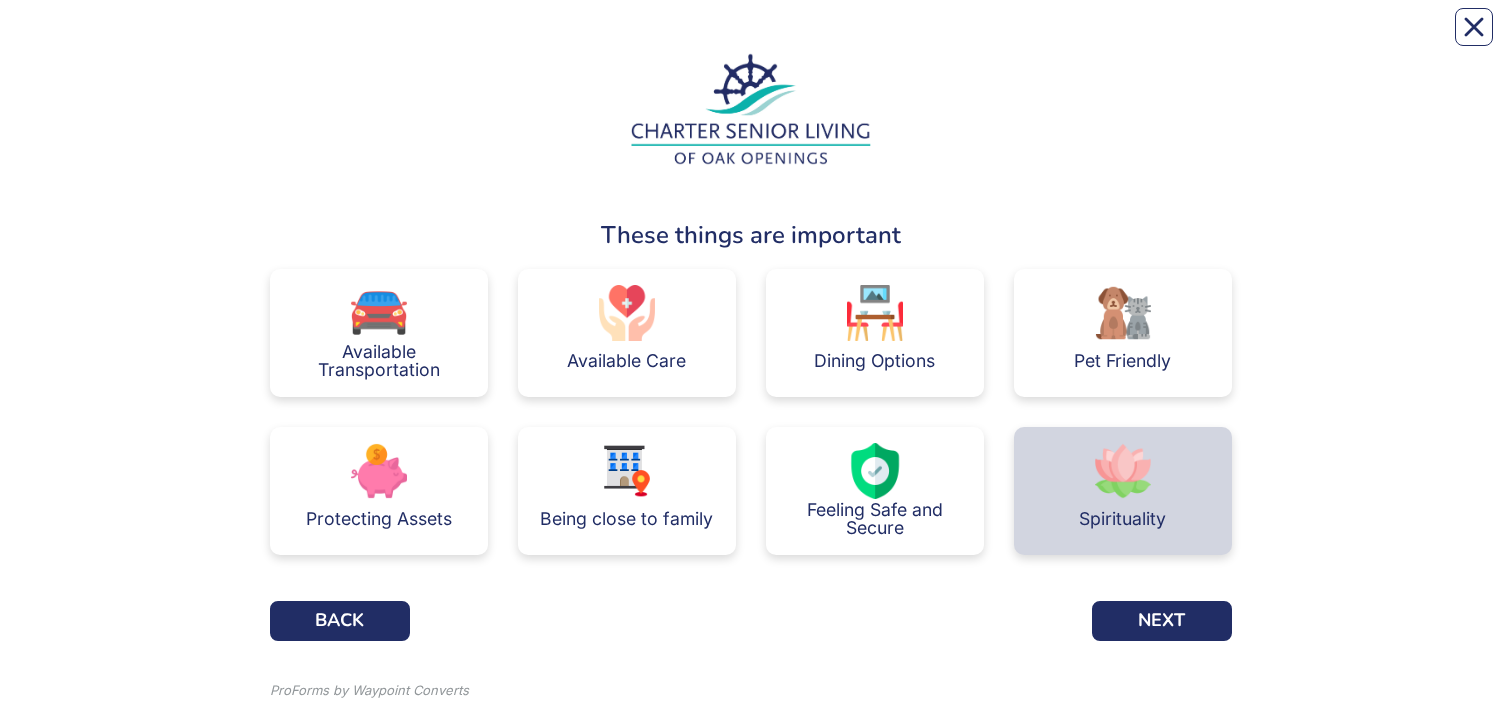 click at bounding box center [1123, 471] 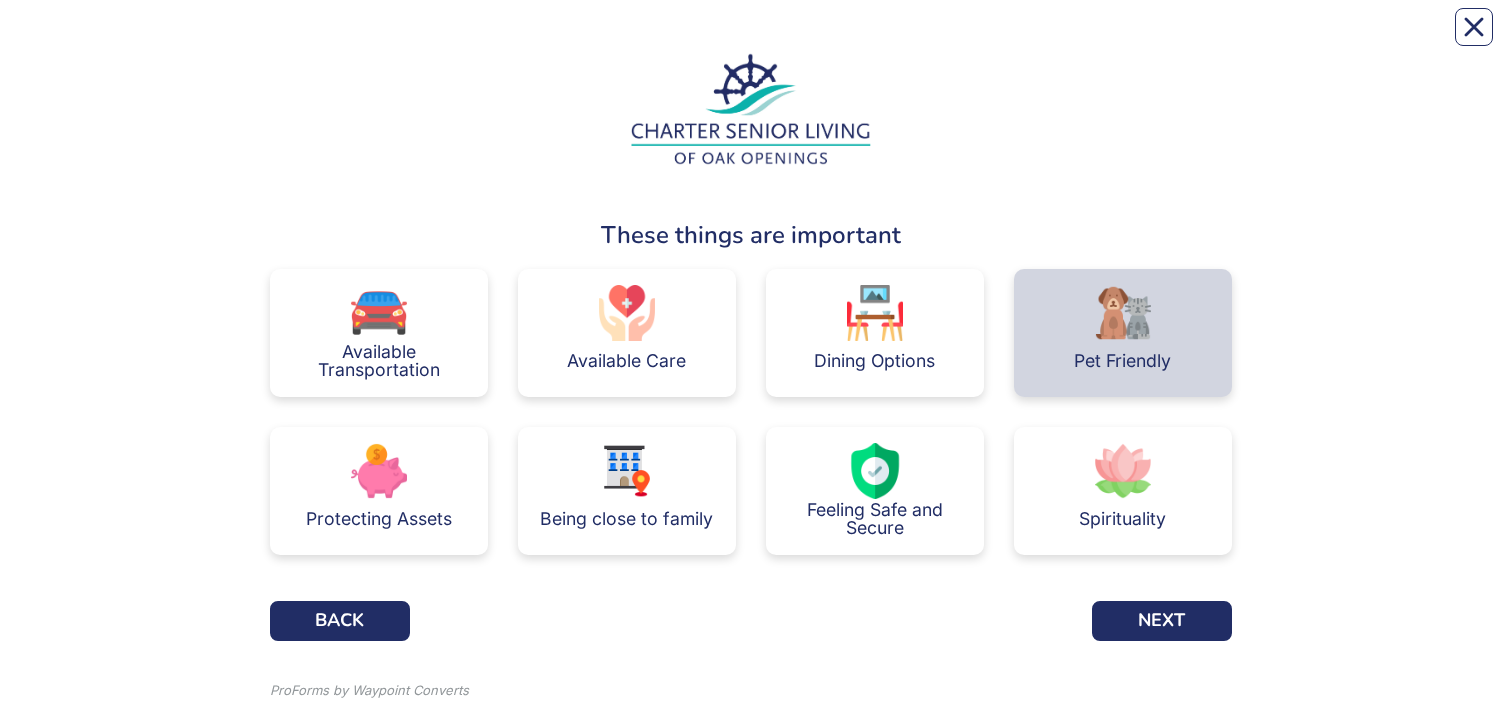 click on "Pet Friendly" at bounding box center [1123, 333] 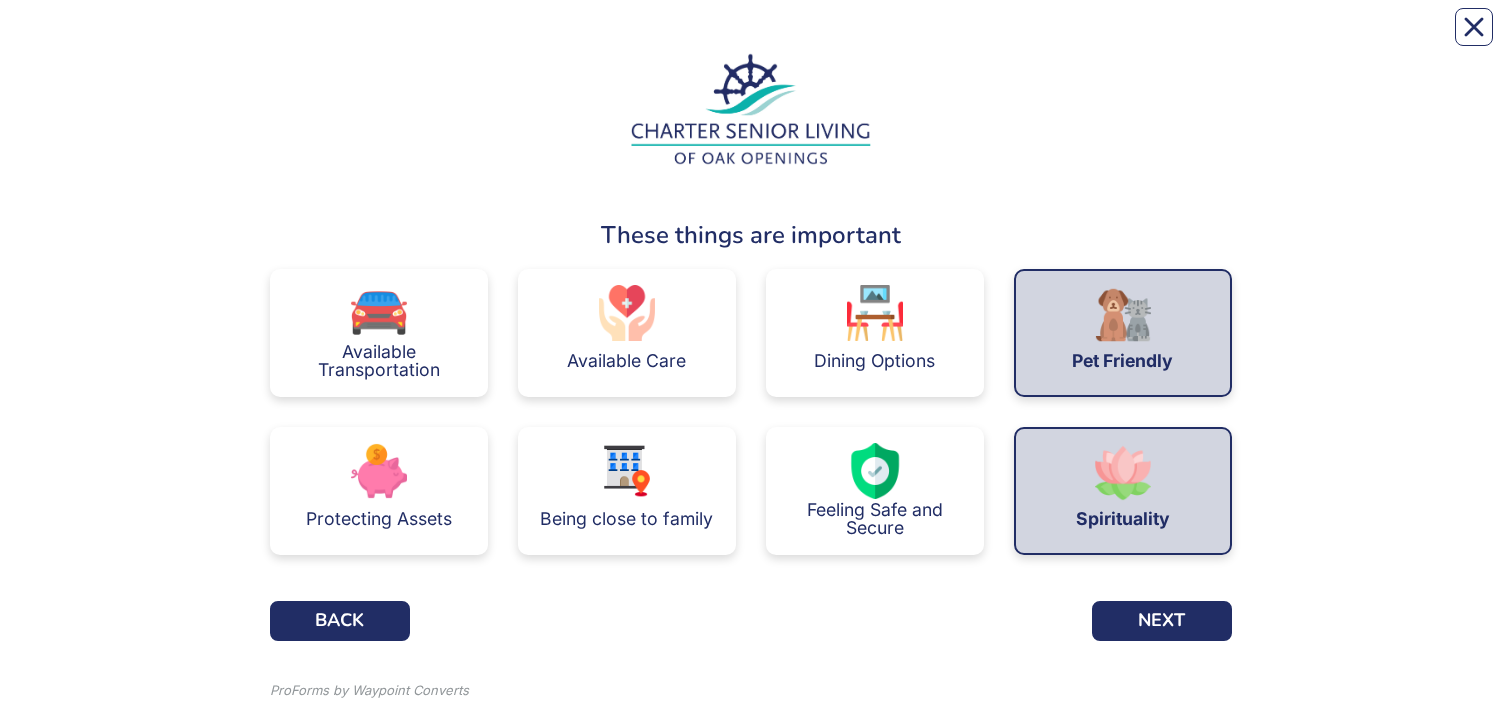 click on "Spirituality" at bounding box center [1123, 519] 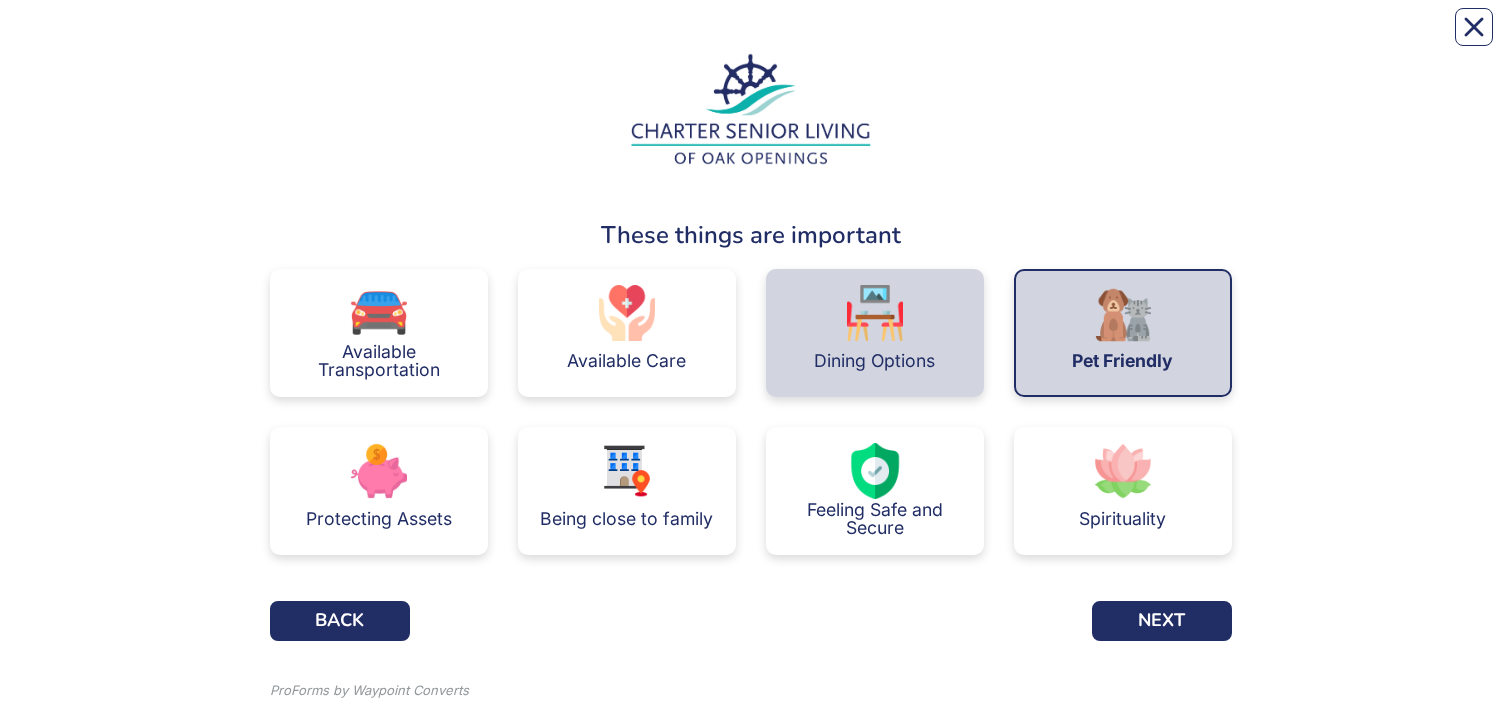 click at bounding box center [875, 313] 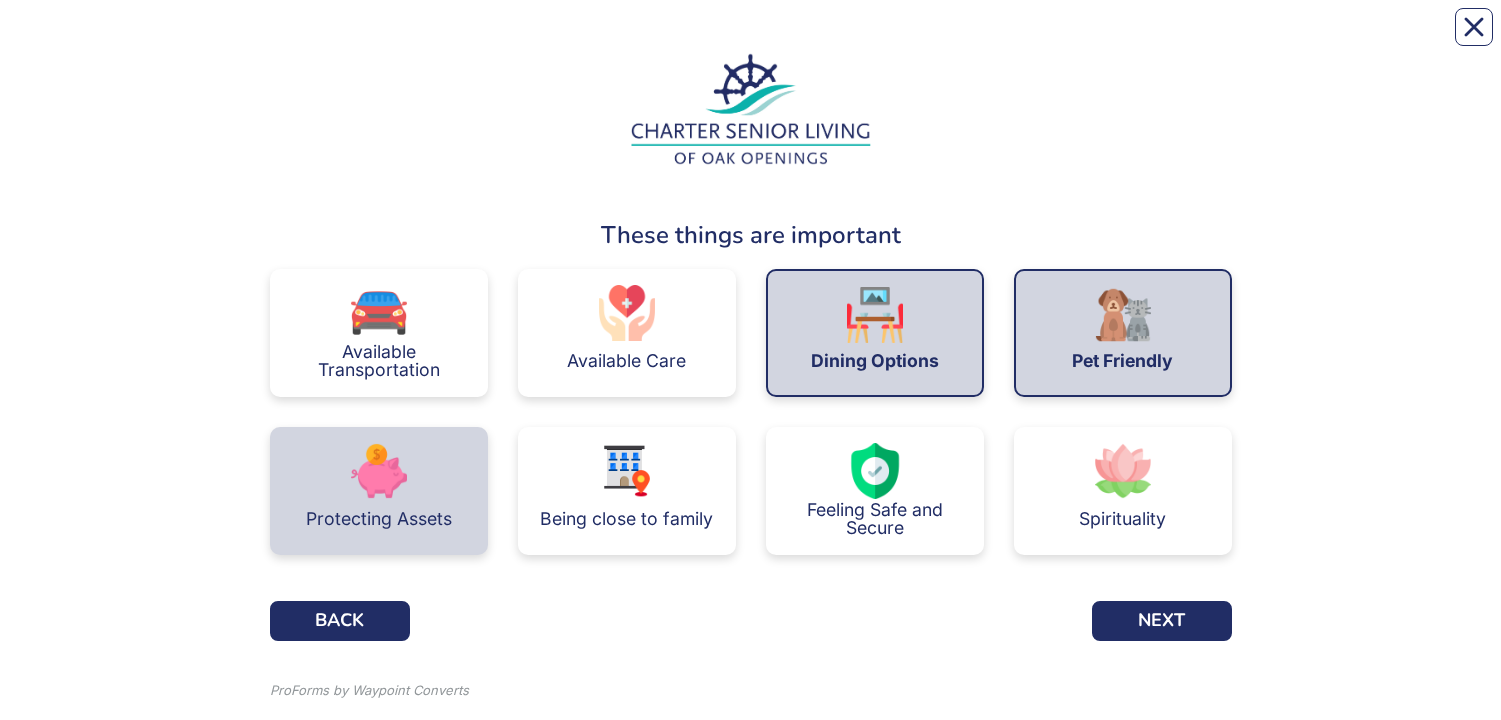 click at bounding box center (379, 471) 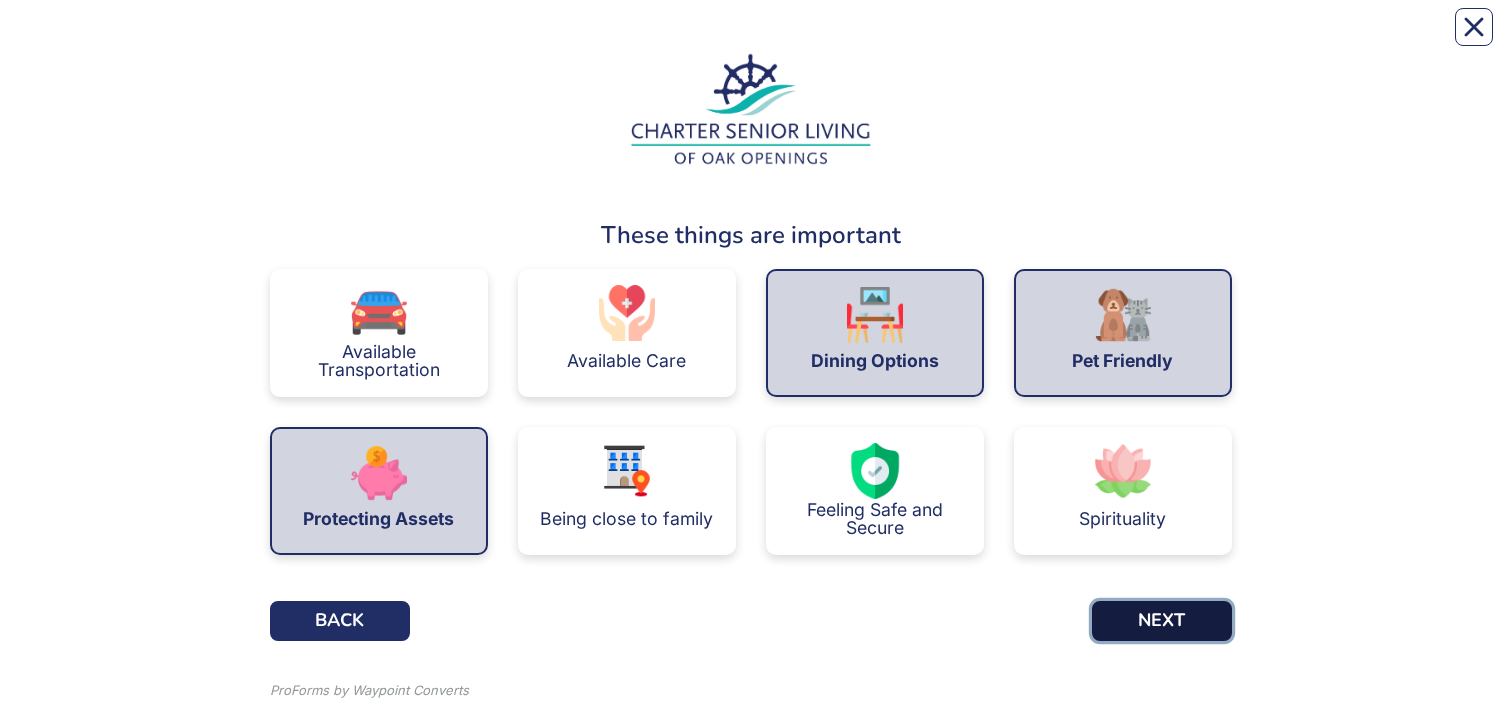 click on "NEXT" at bounding box center (1162, 621) 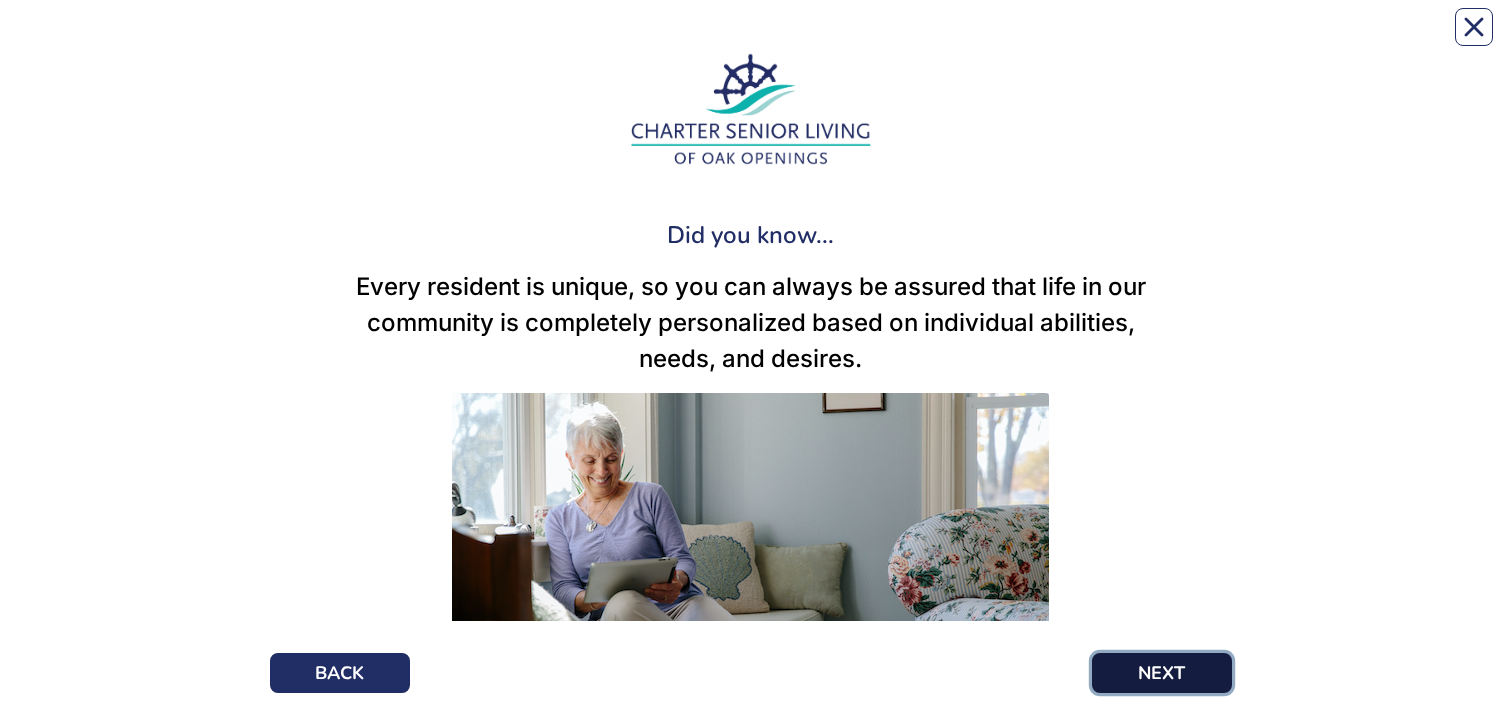 click on "NEXT" at bounding box center [1162, 673] 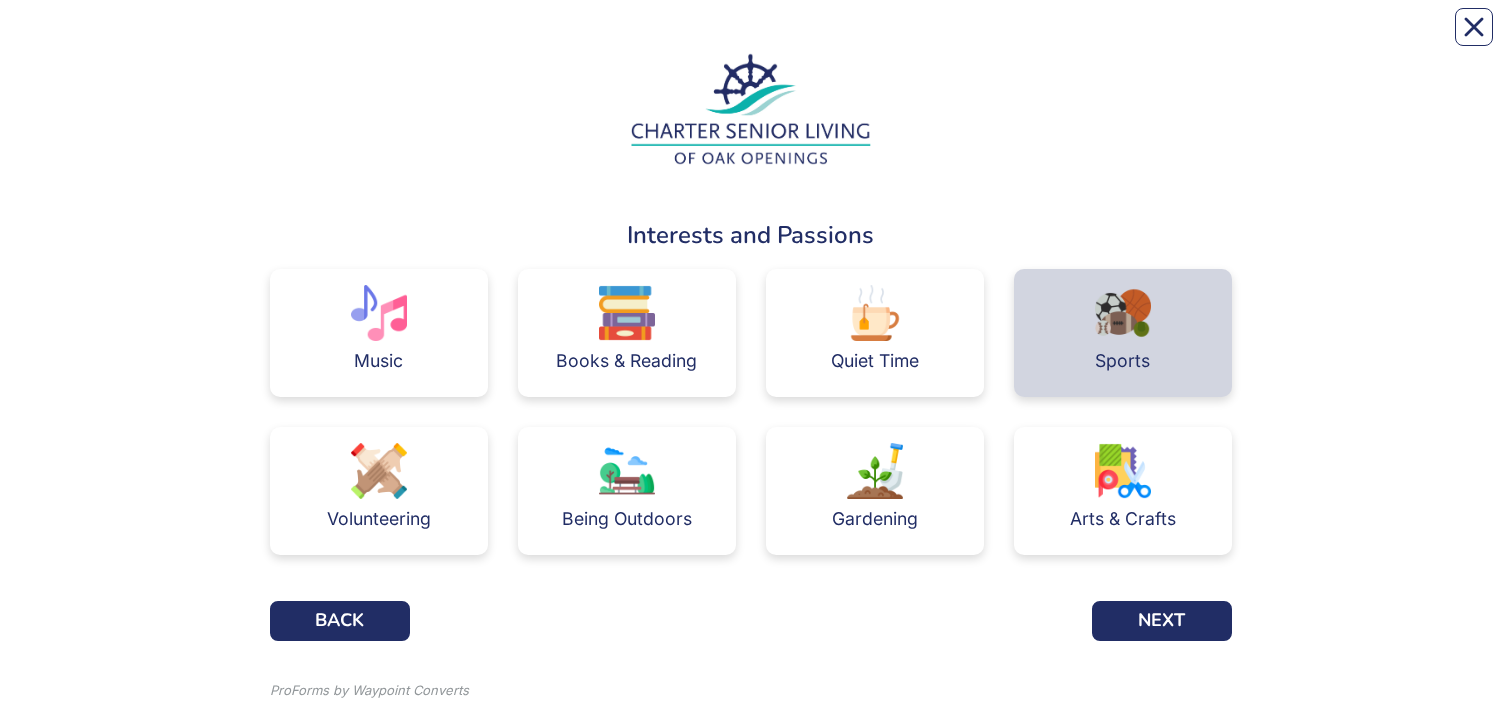 click on "Sports" at bounding box center (1123, 333) 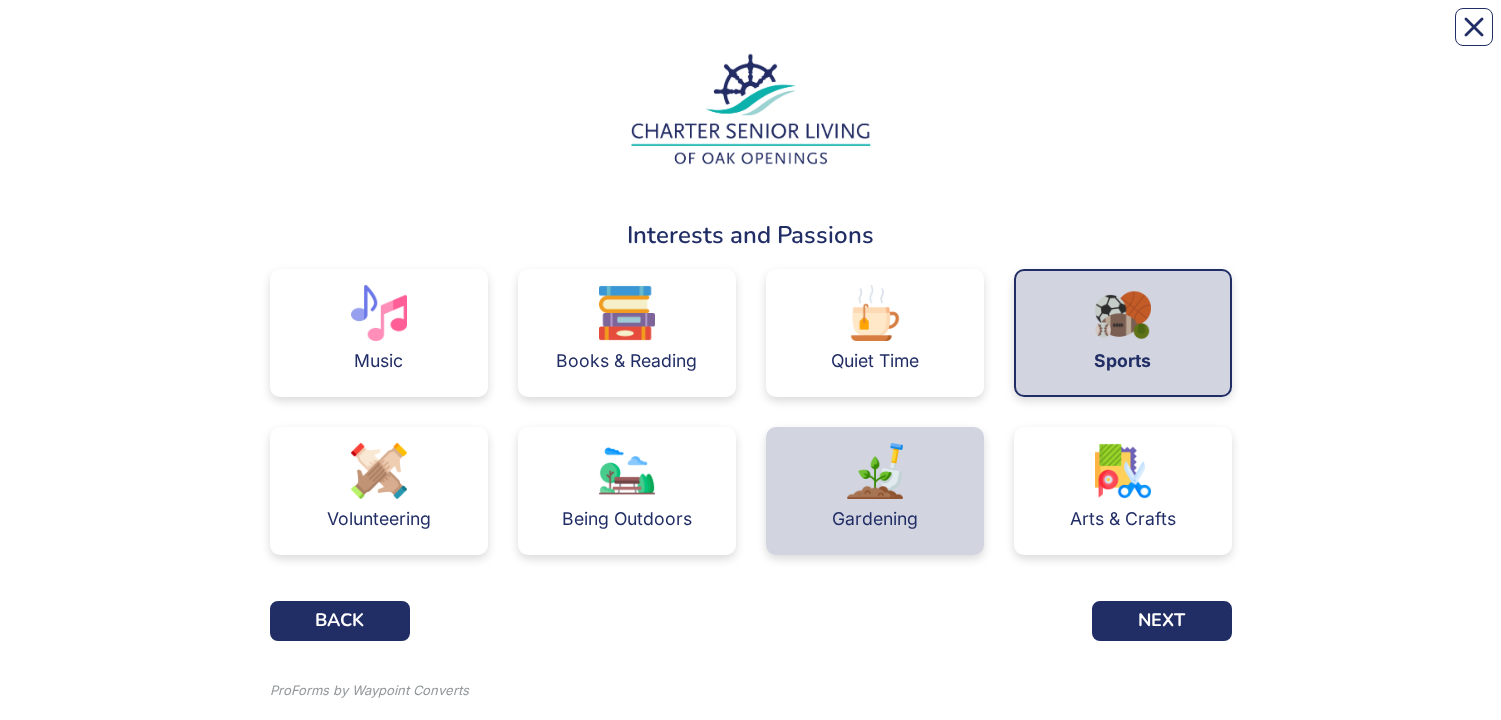 click at bounding box center [875, 471] 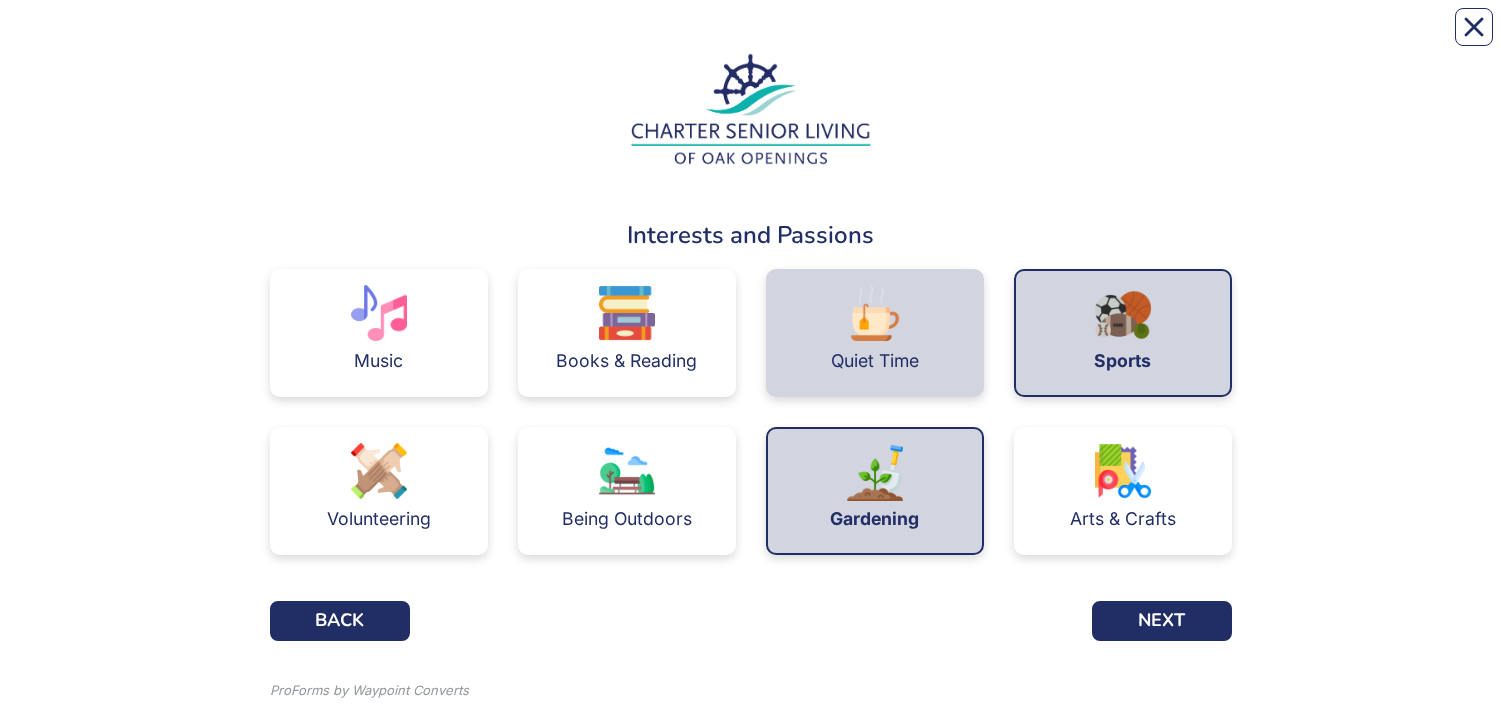 click on "Quiet Time" at bounding box center [875, 361] 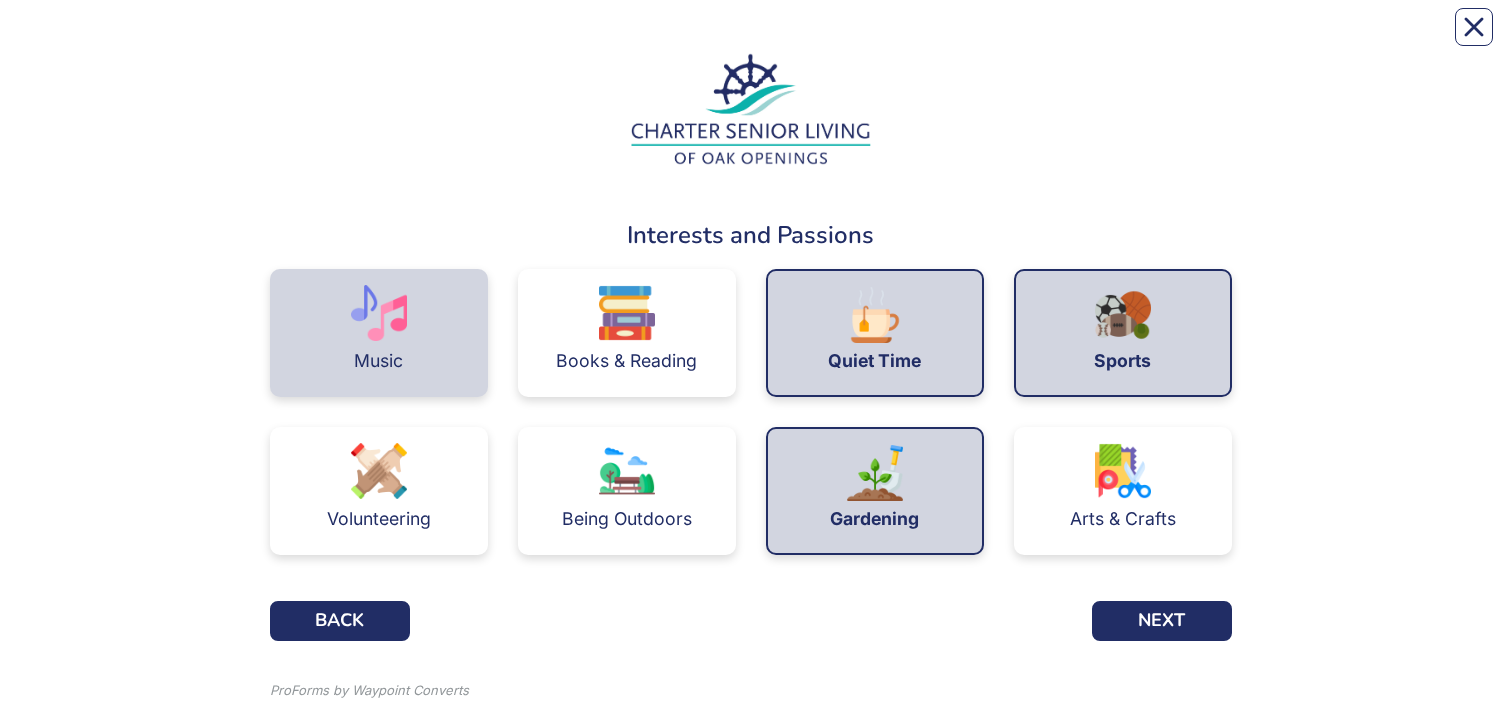click at bounding box center [379, 313] 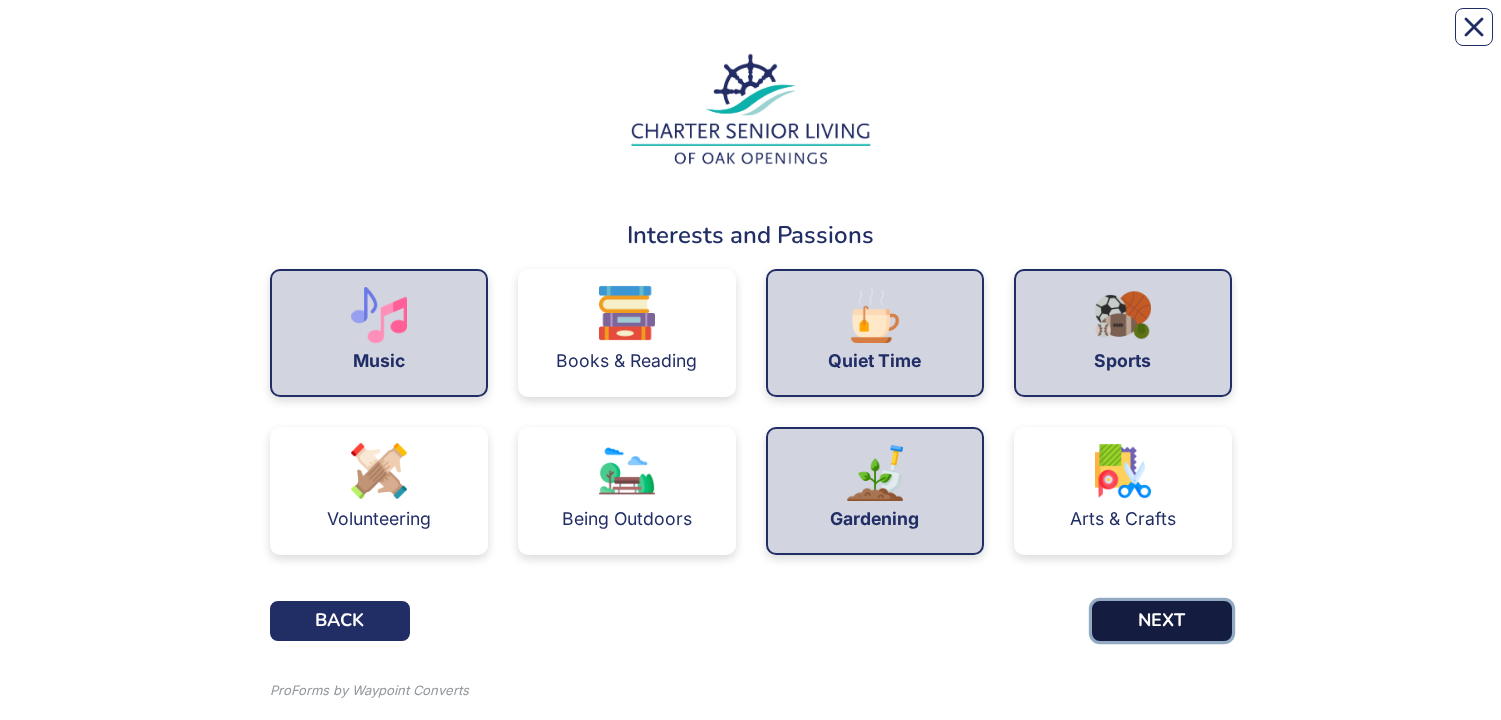 click on "NEXT" at bounding box center (1162, 621) 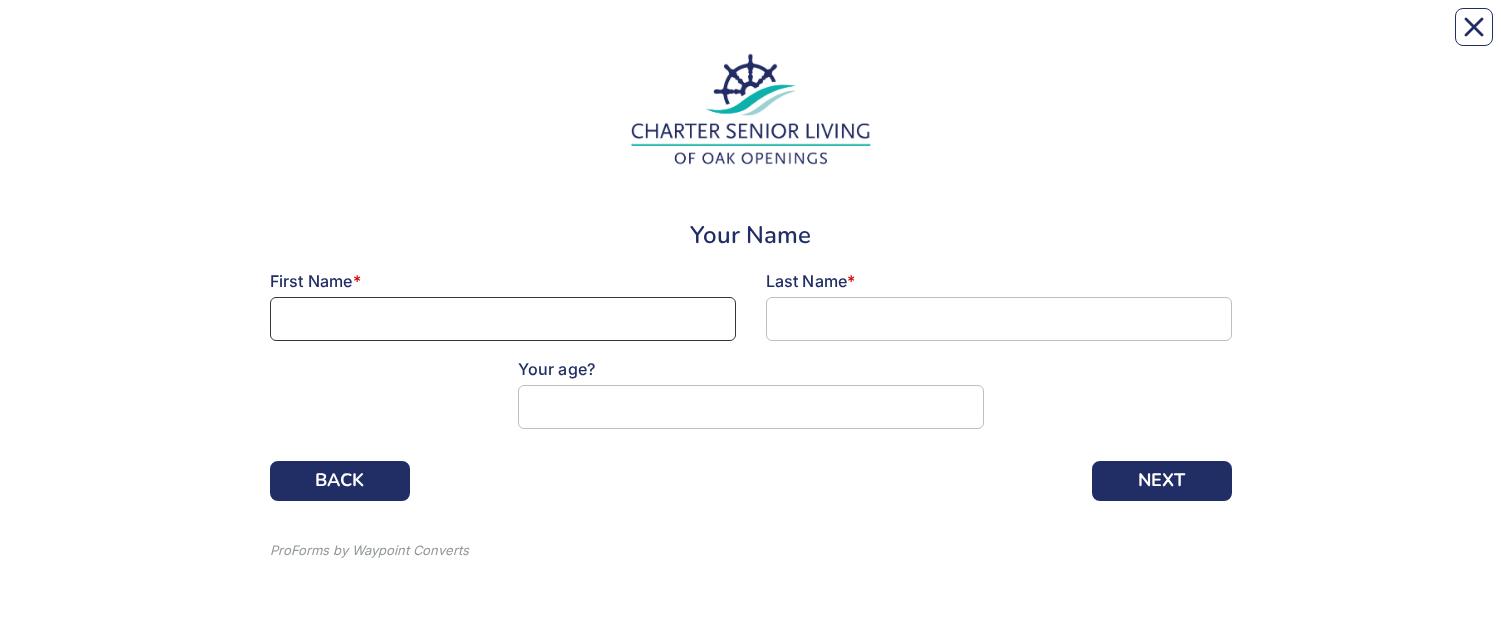 click at bounding box center [503, 319] 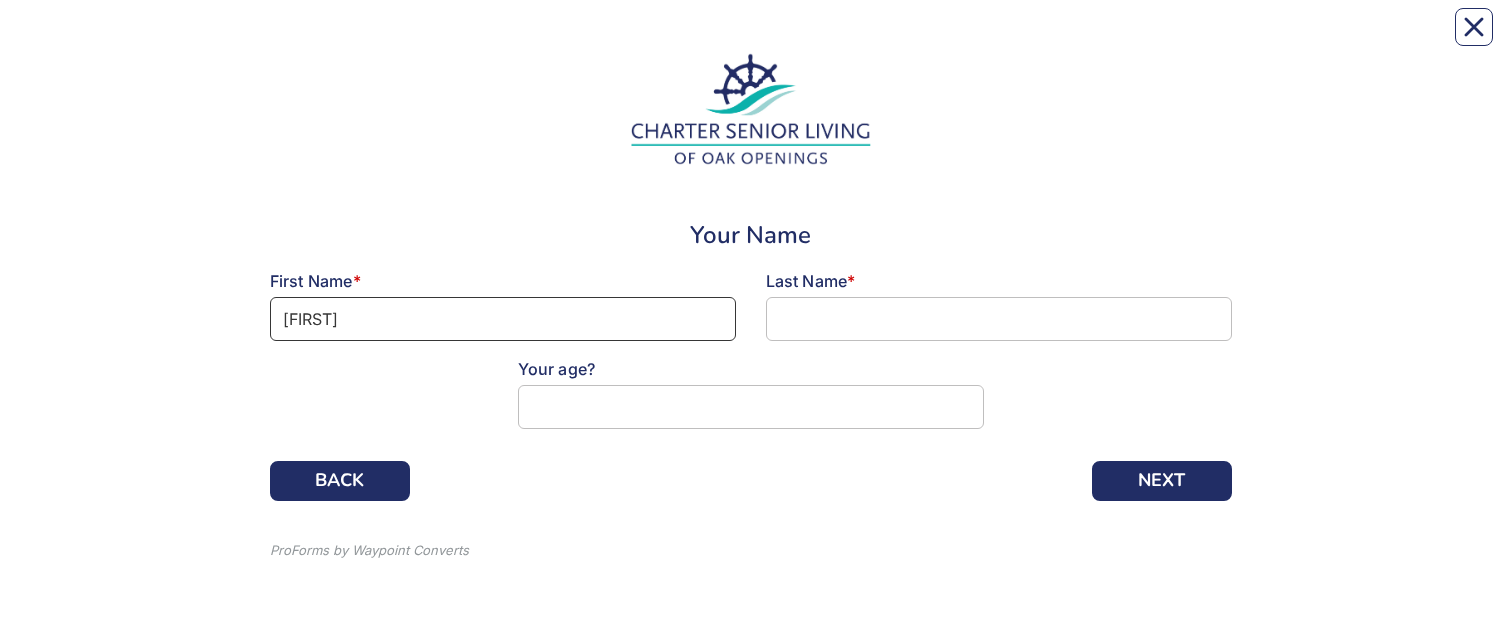 type on "[FIRST]" 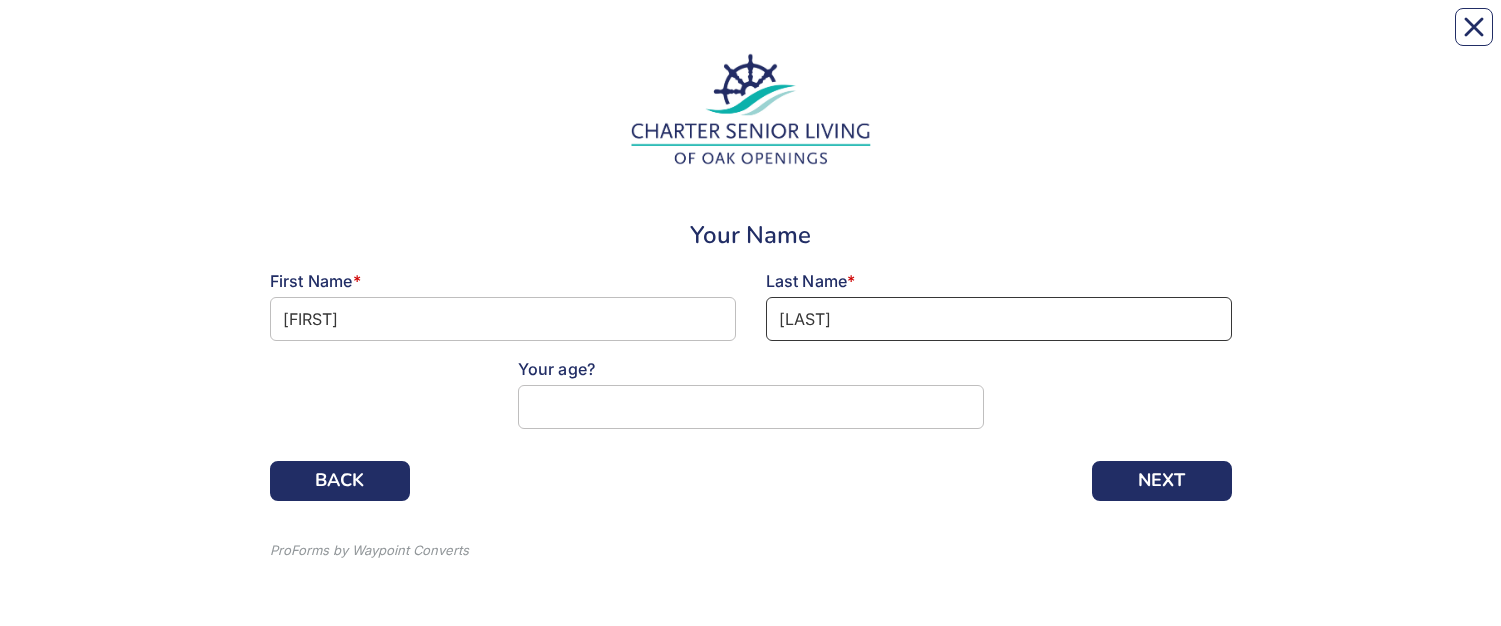 type on "[LAST]" 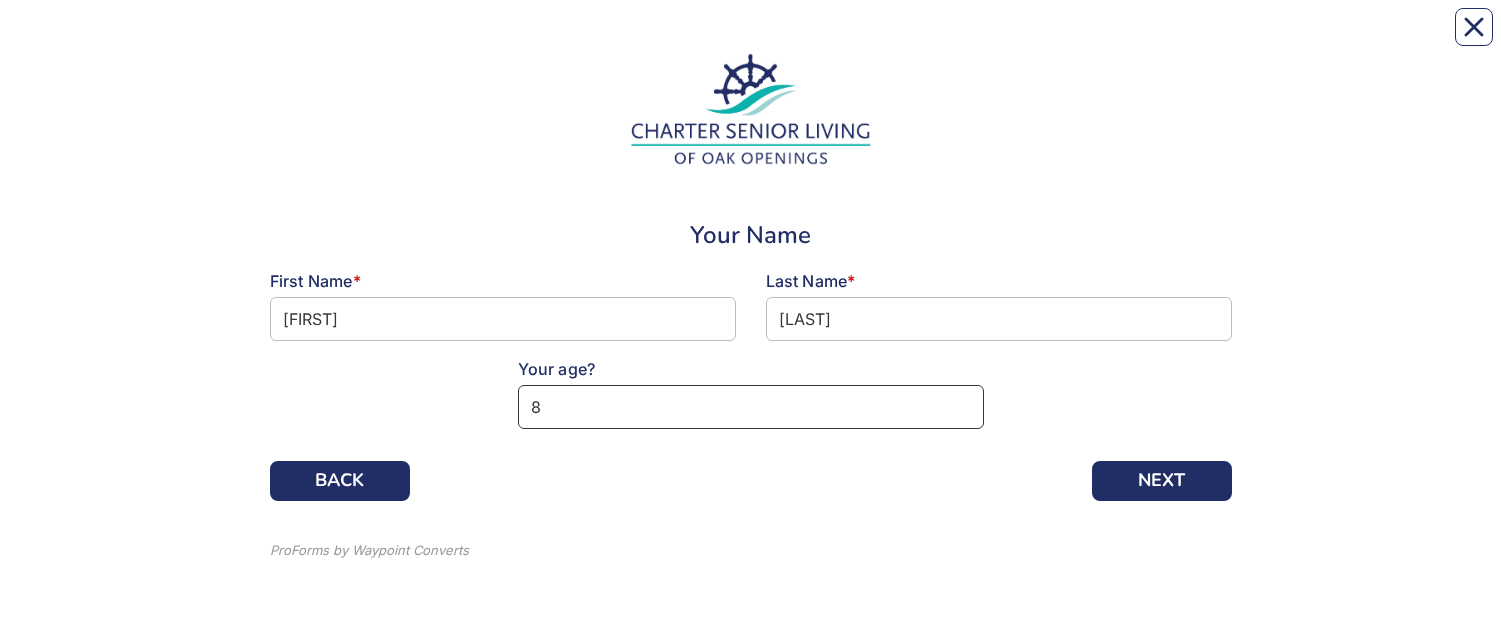 type on "86" 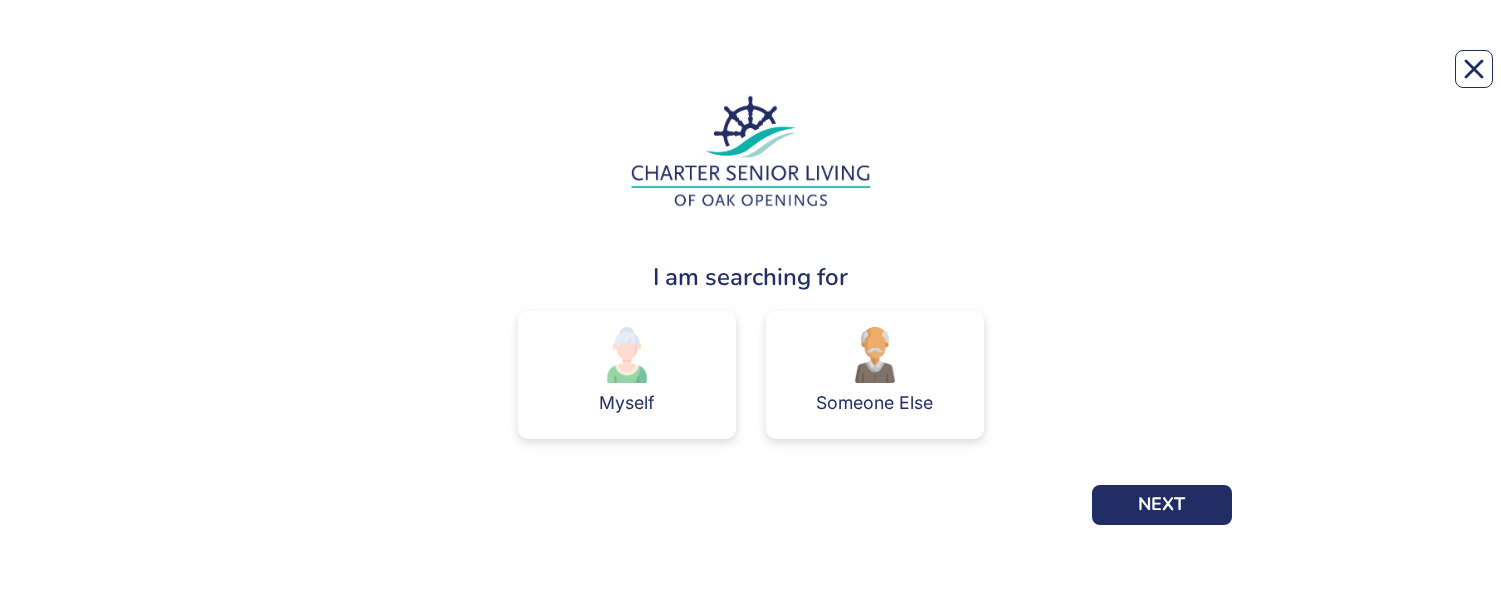 scroll, scrollTop: 0, scrollLeft: 0, axis: both 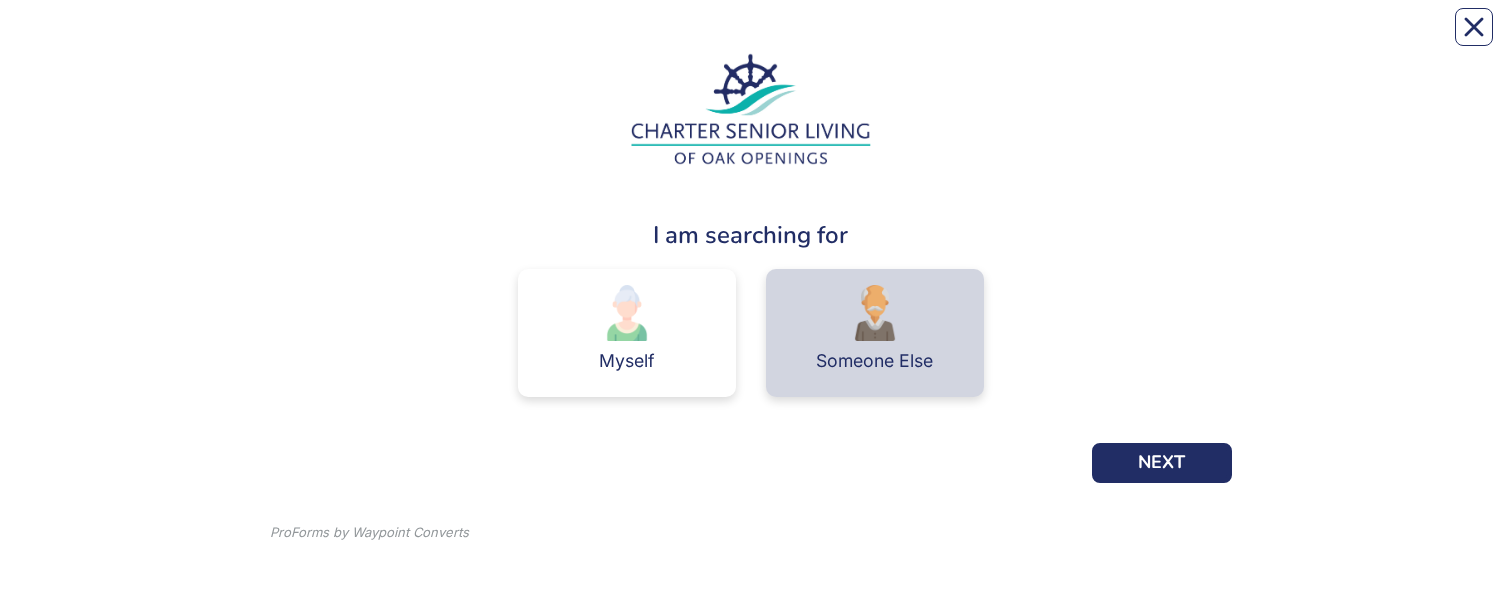 click on "Someone Else" at bounding box center (875, 333) 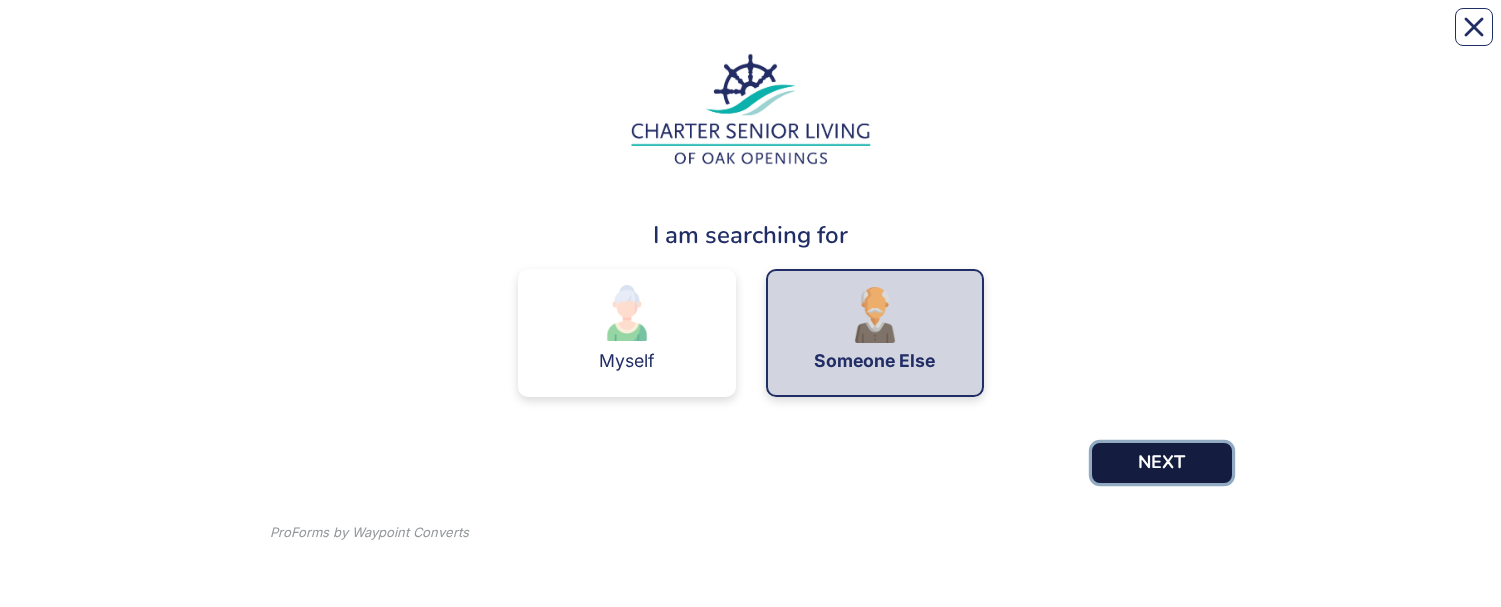 click on "NEXT" at bounding box center [1162, 463] 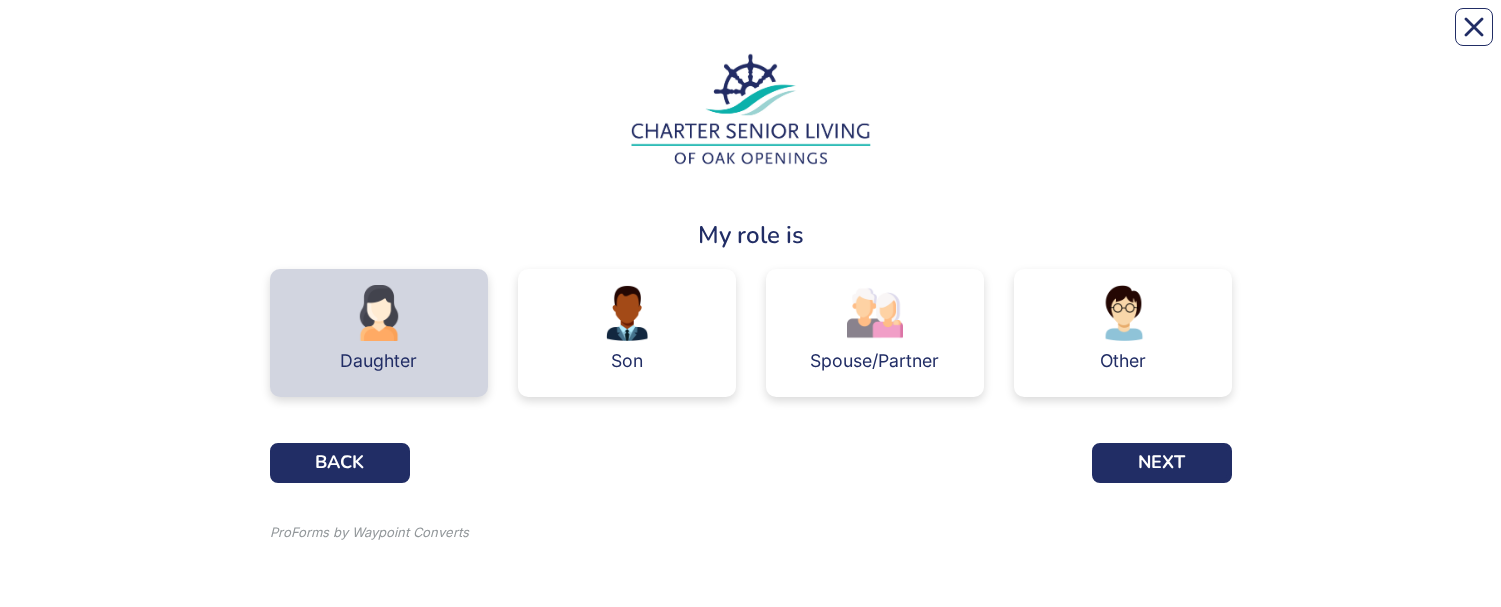 click at bounding box center [379, 313] 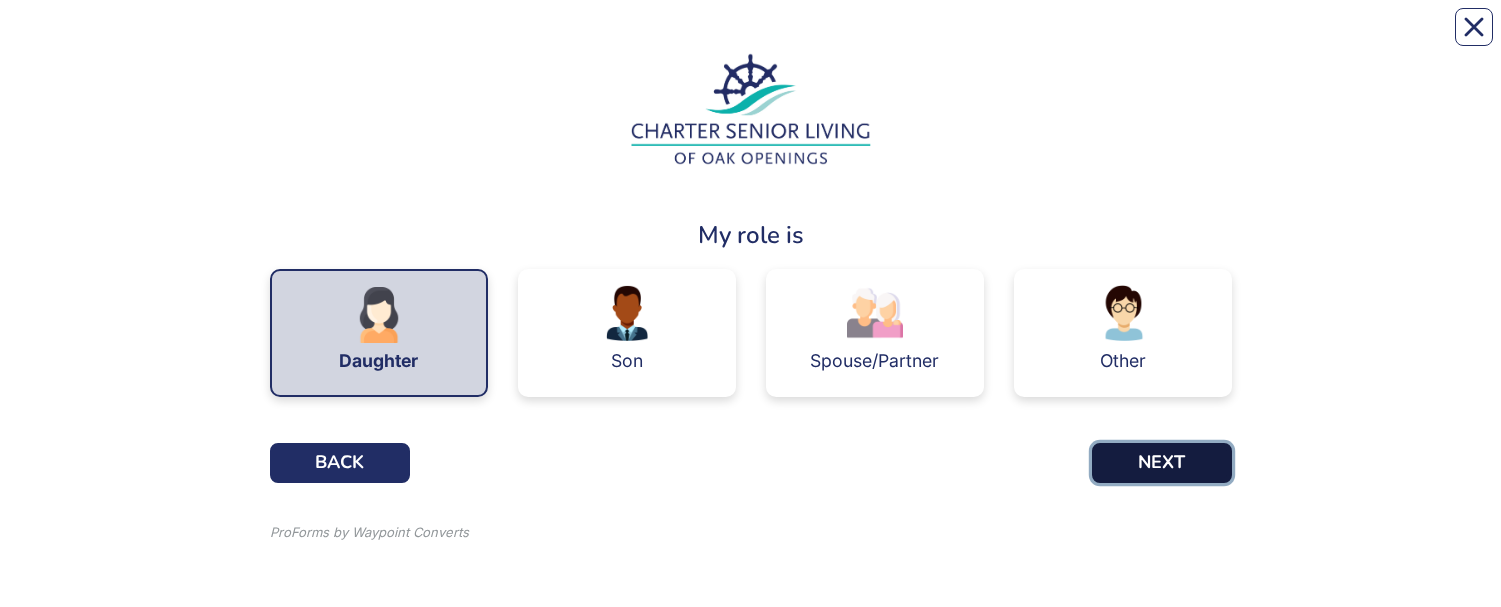 click on "NEXT" at bounding box center [1162, 463] 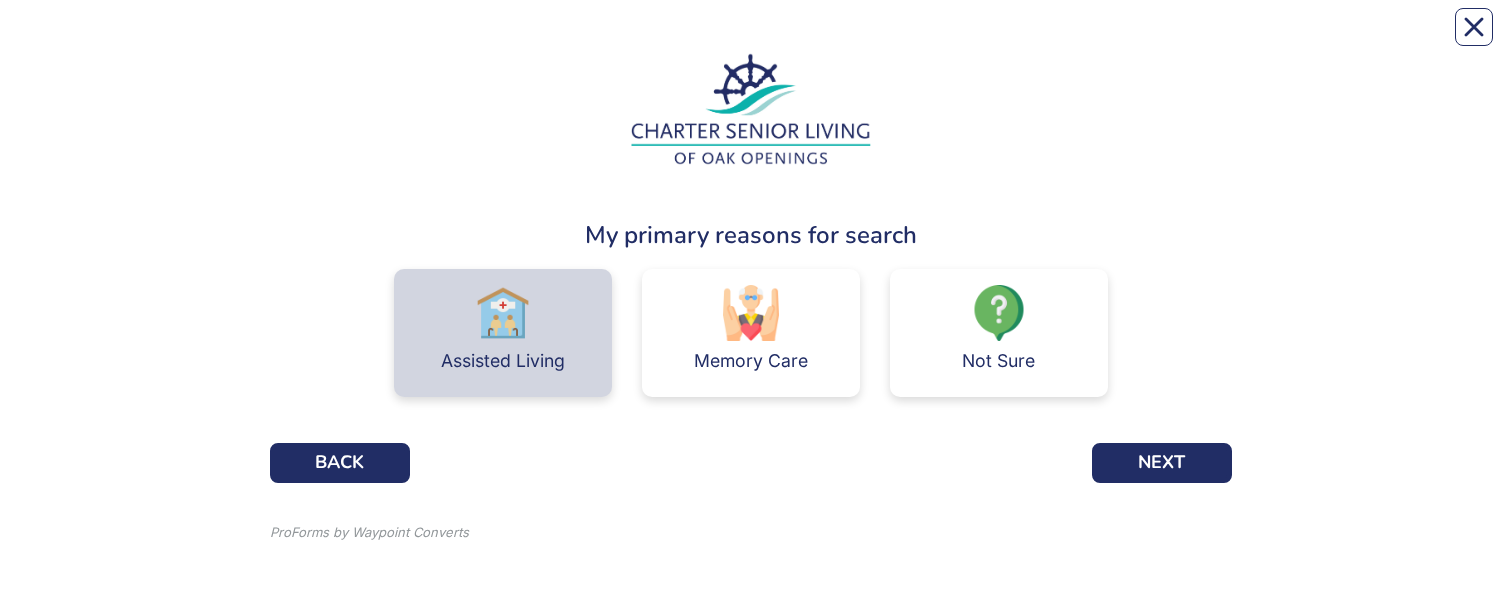 click on "Assisted Living" at bounding box center [503, 333] 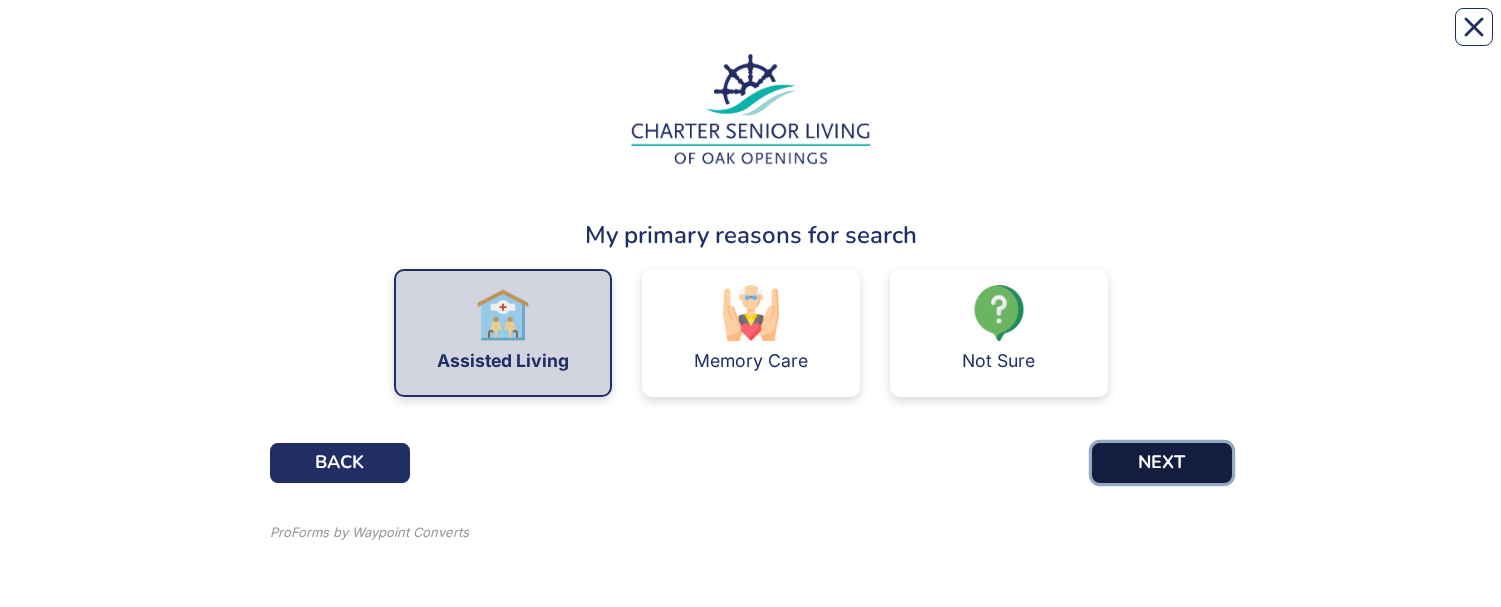 click on "NEXT" at bounding box center [1162, 463] 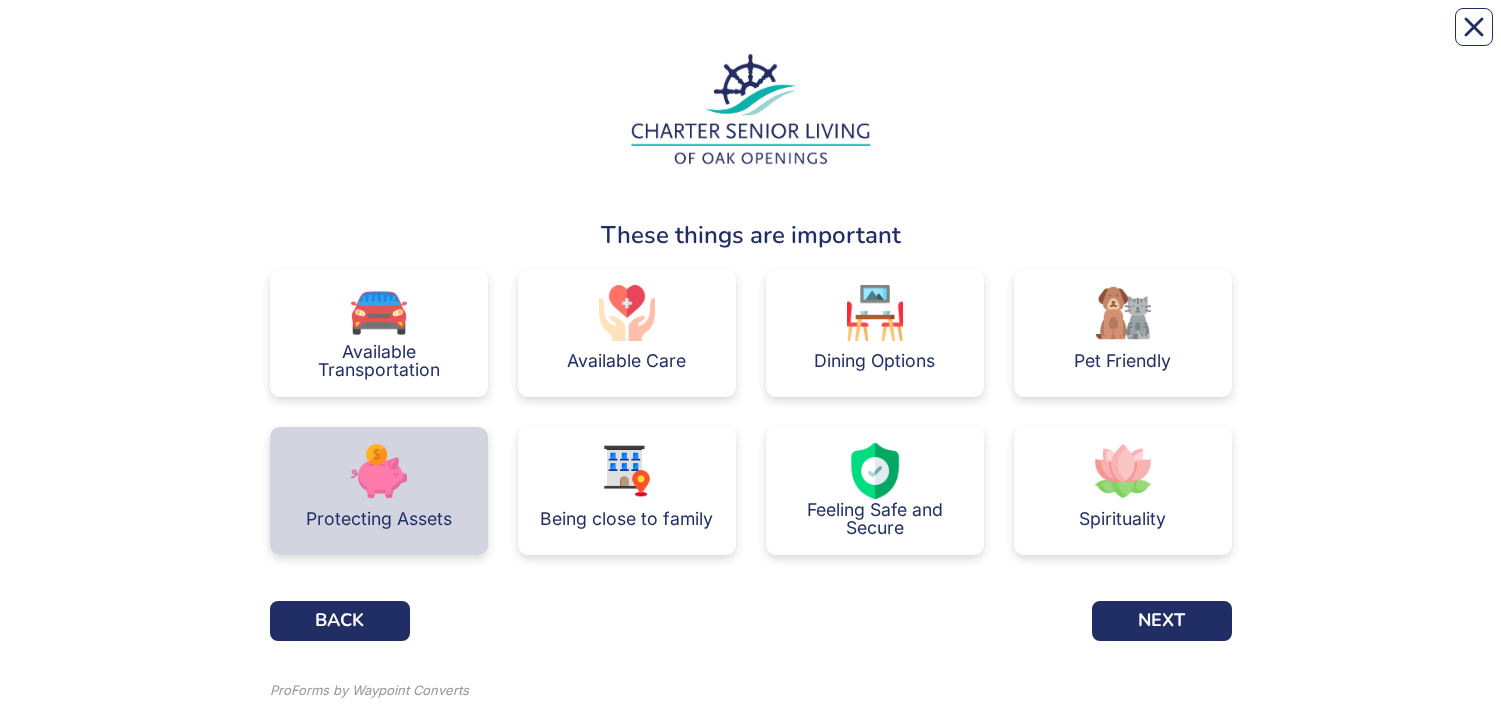 click on "Protecting Assets" at bounding box center [379, 519] 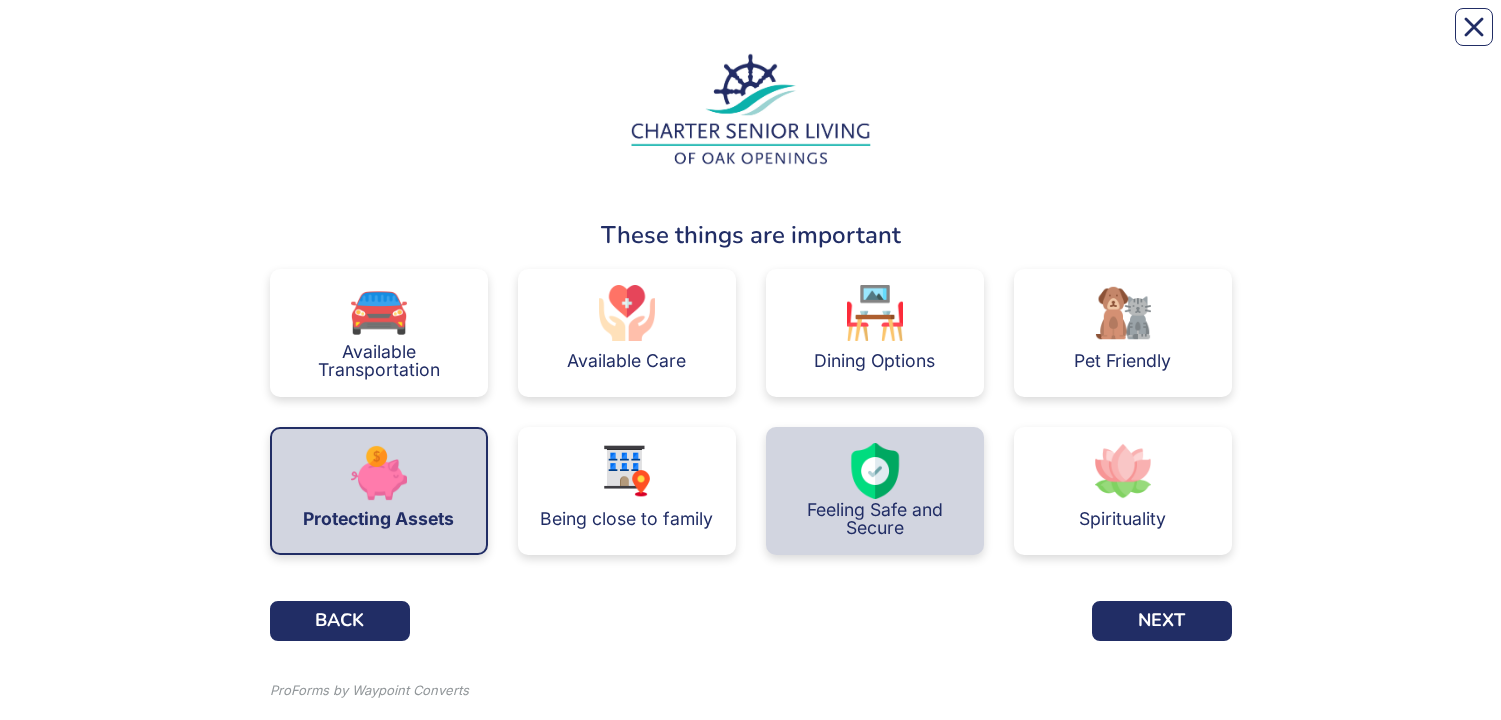 click on "Feeling Safe and Secure" at bounding box center [875, 491] 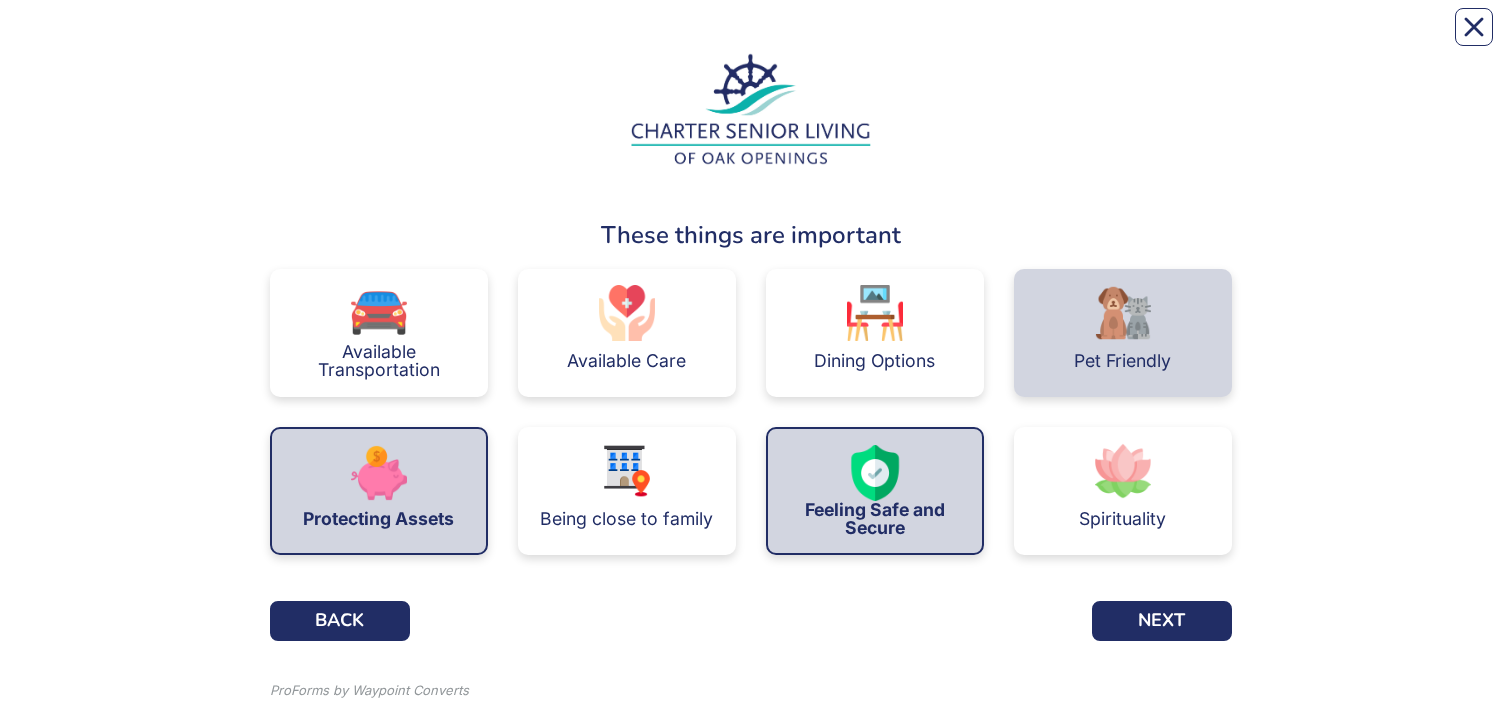 click at bounding box center (1123, 313) 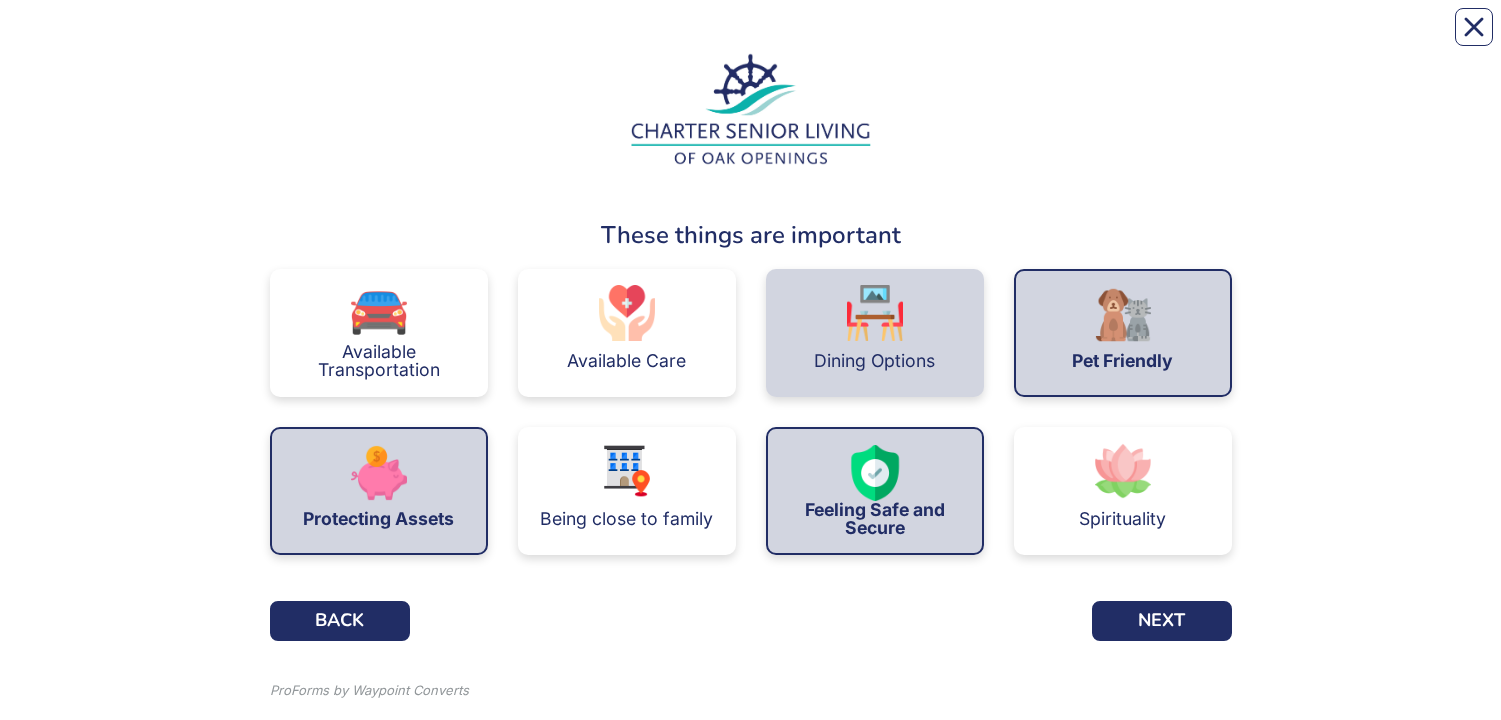 click at bounding box center (875, 313) 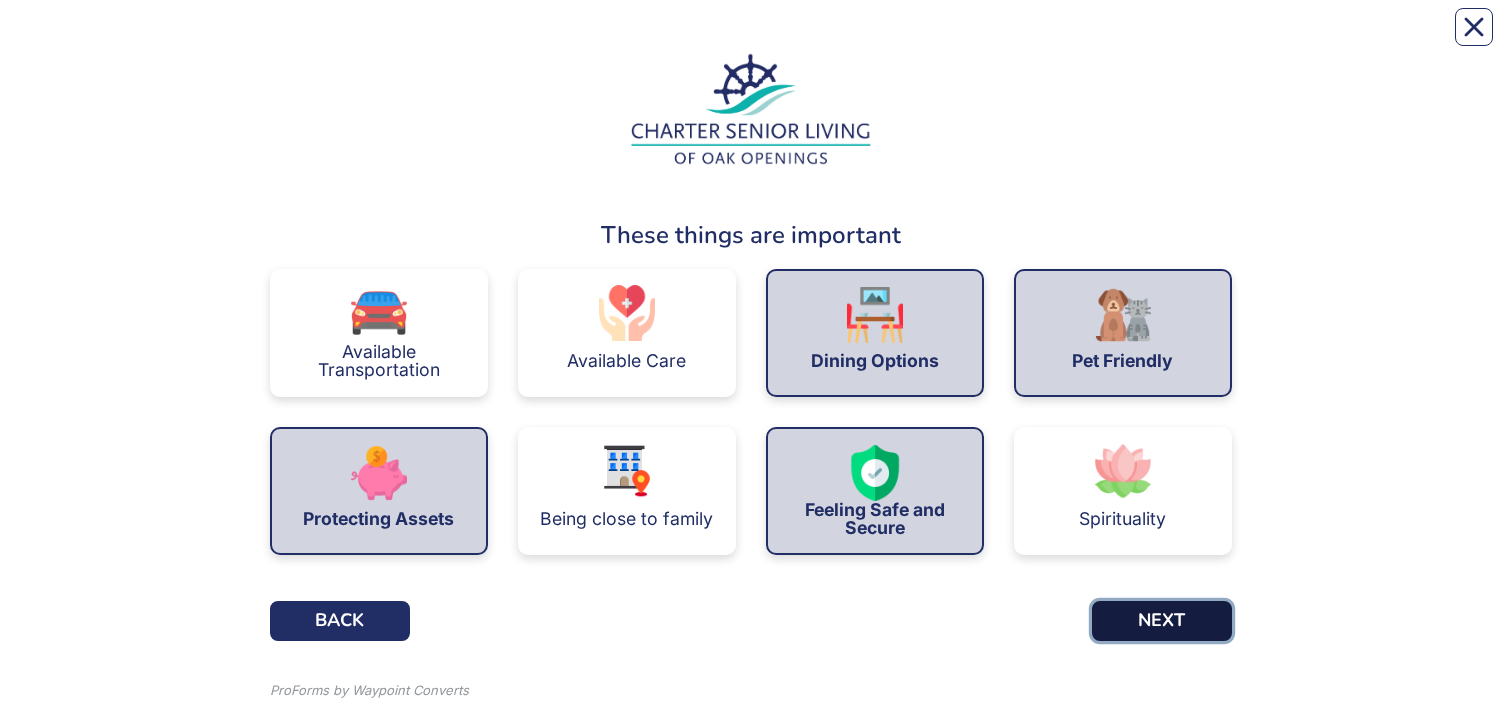 click on "NEXT" at bounding box center (1162, 621) 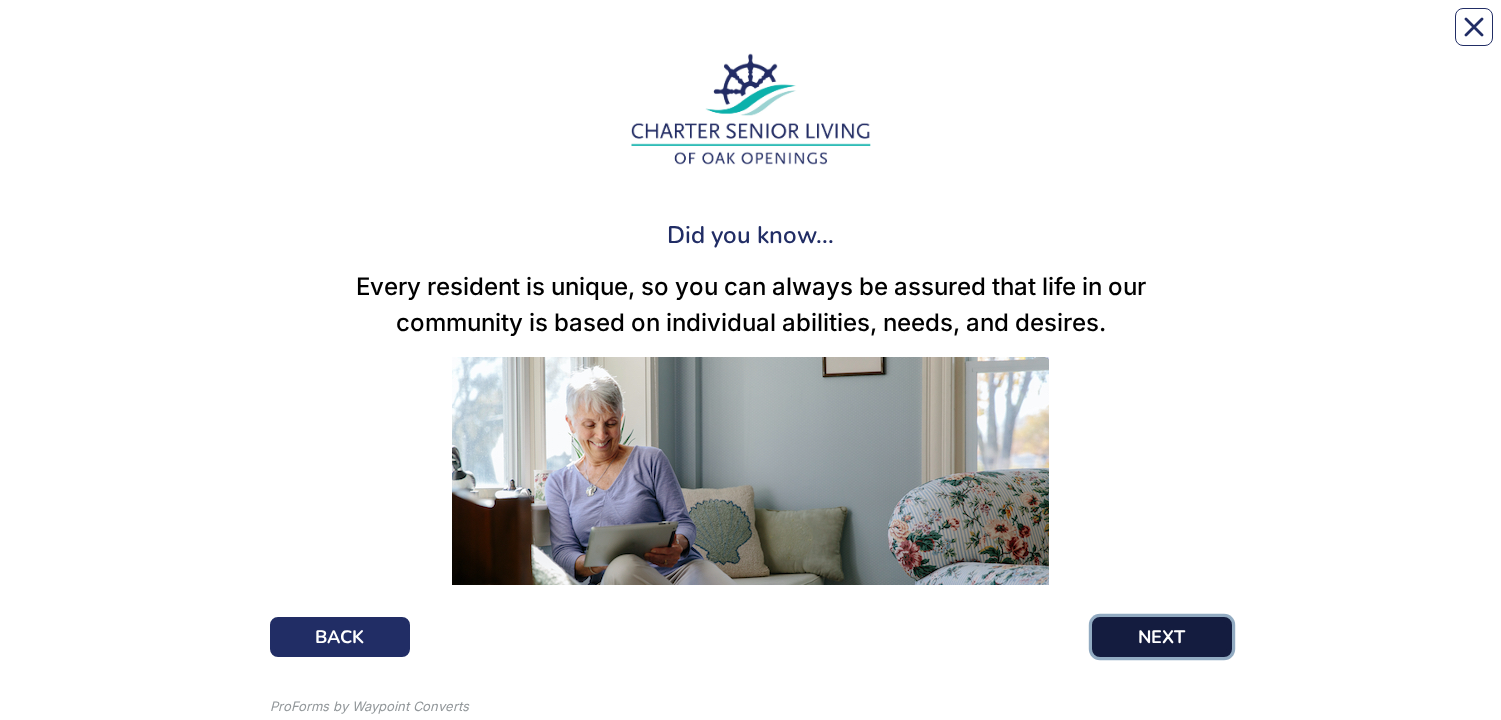 click on "NEXT" at bounding box center [1162, 637] 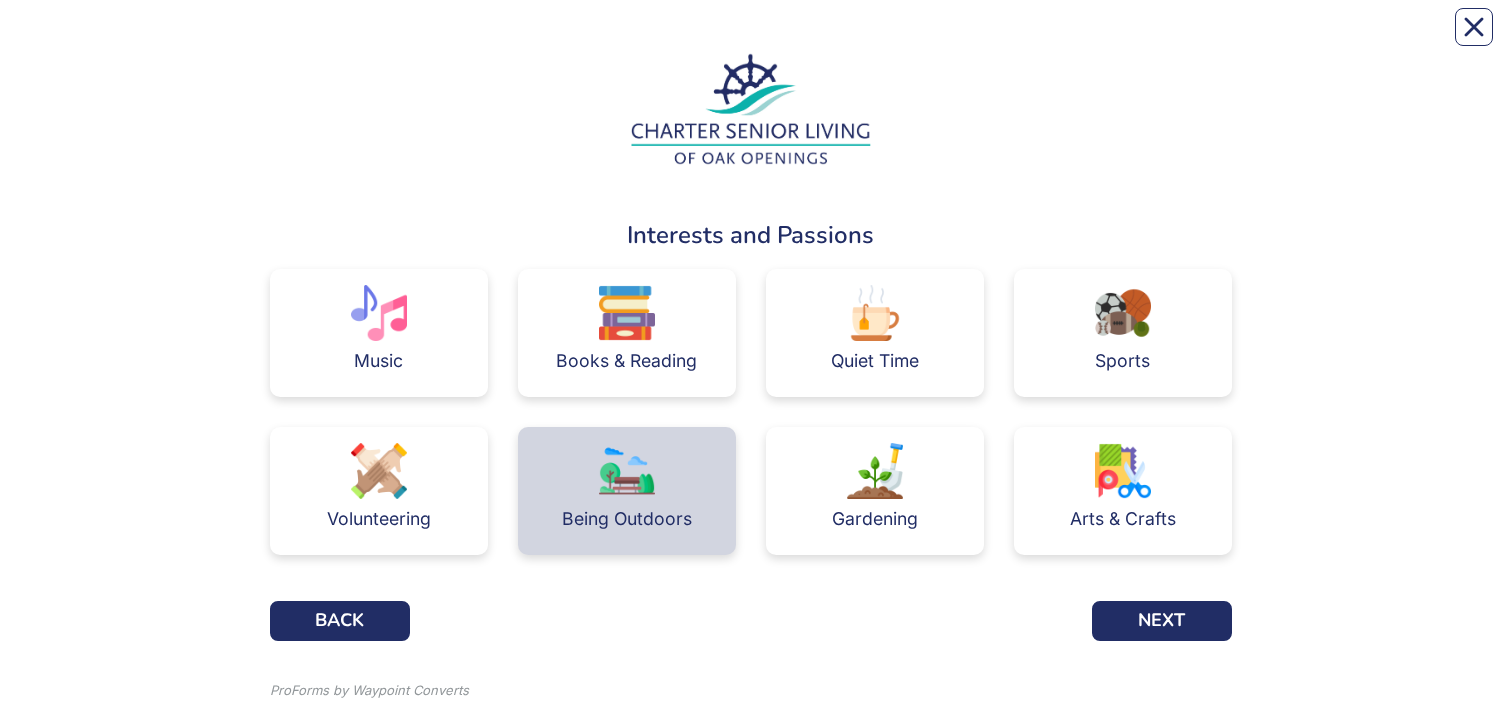 click at bounding box center [627, 471] 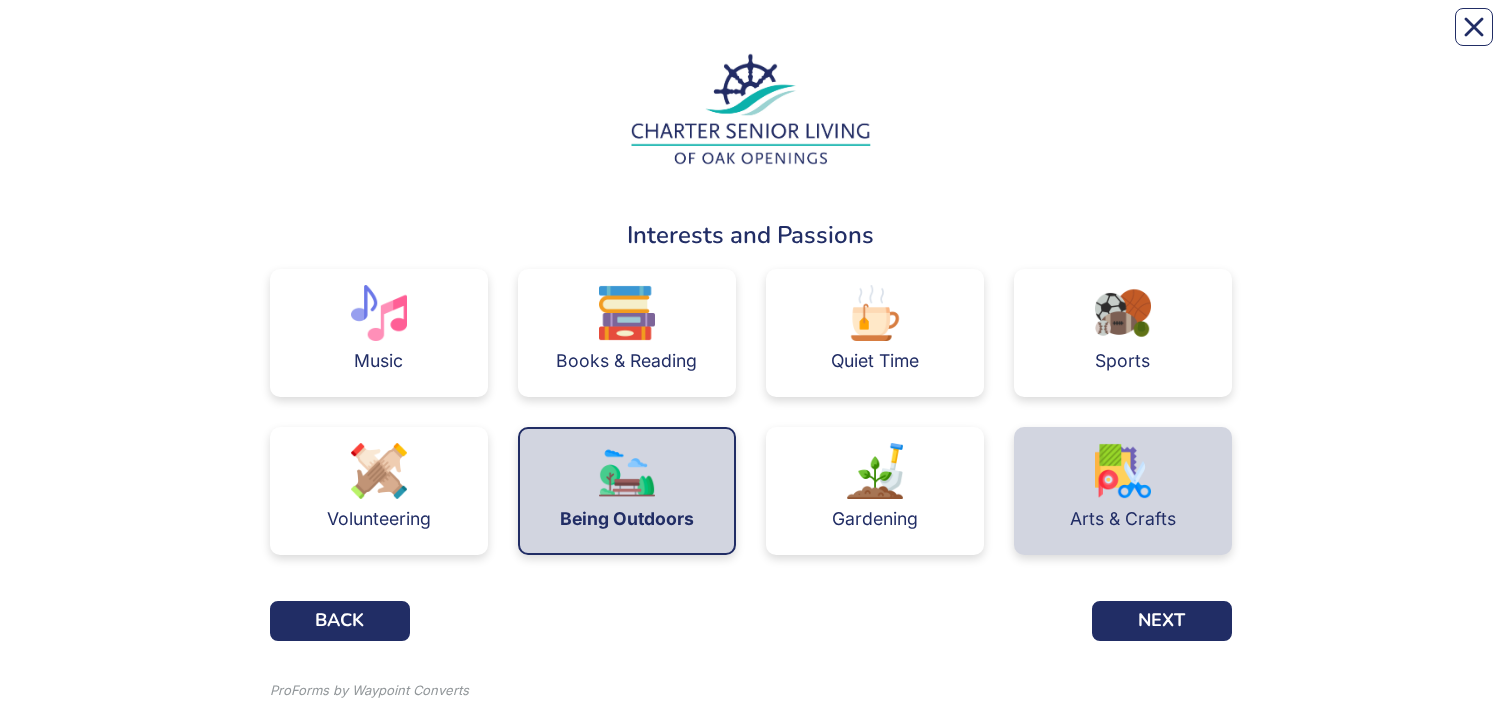 click at bounding box center [1123, 471] 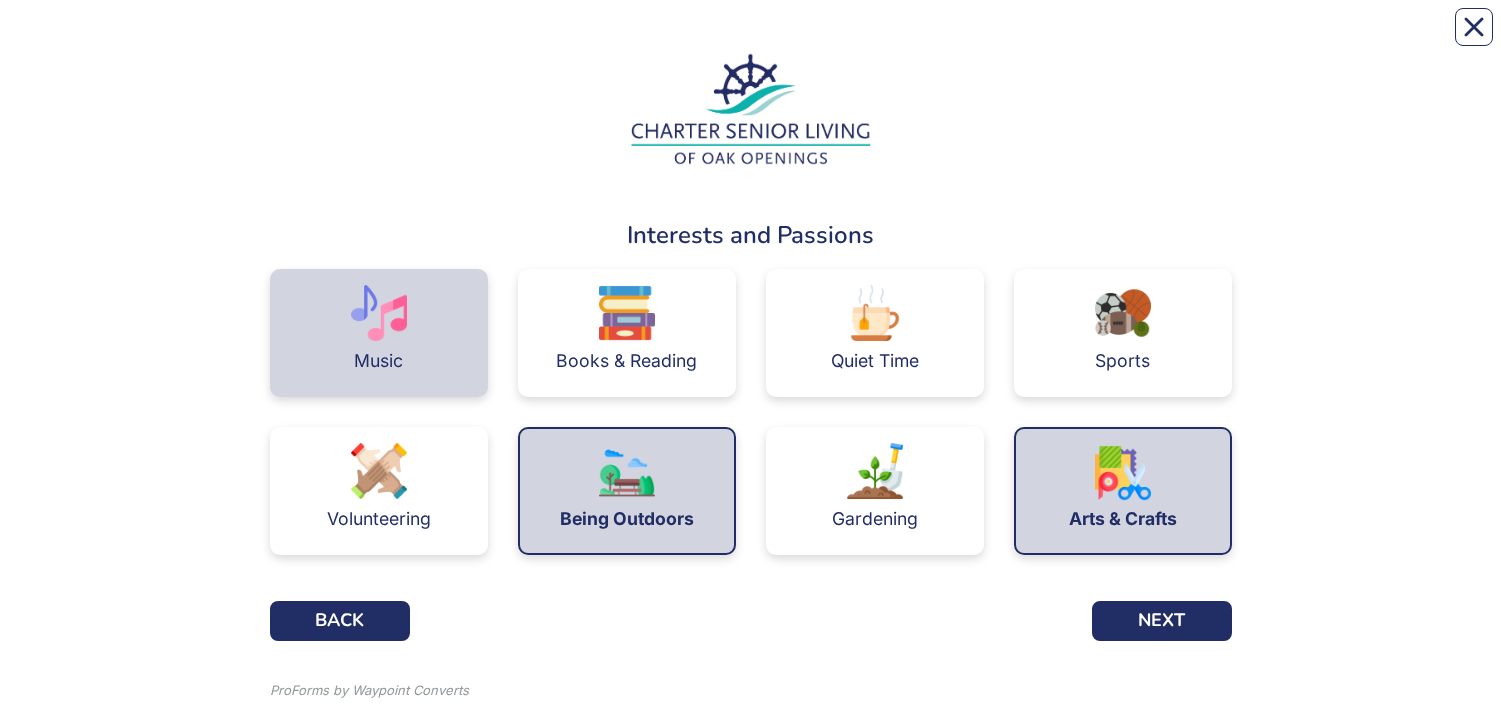 click on "Music" at bounding box center [379, 333] 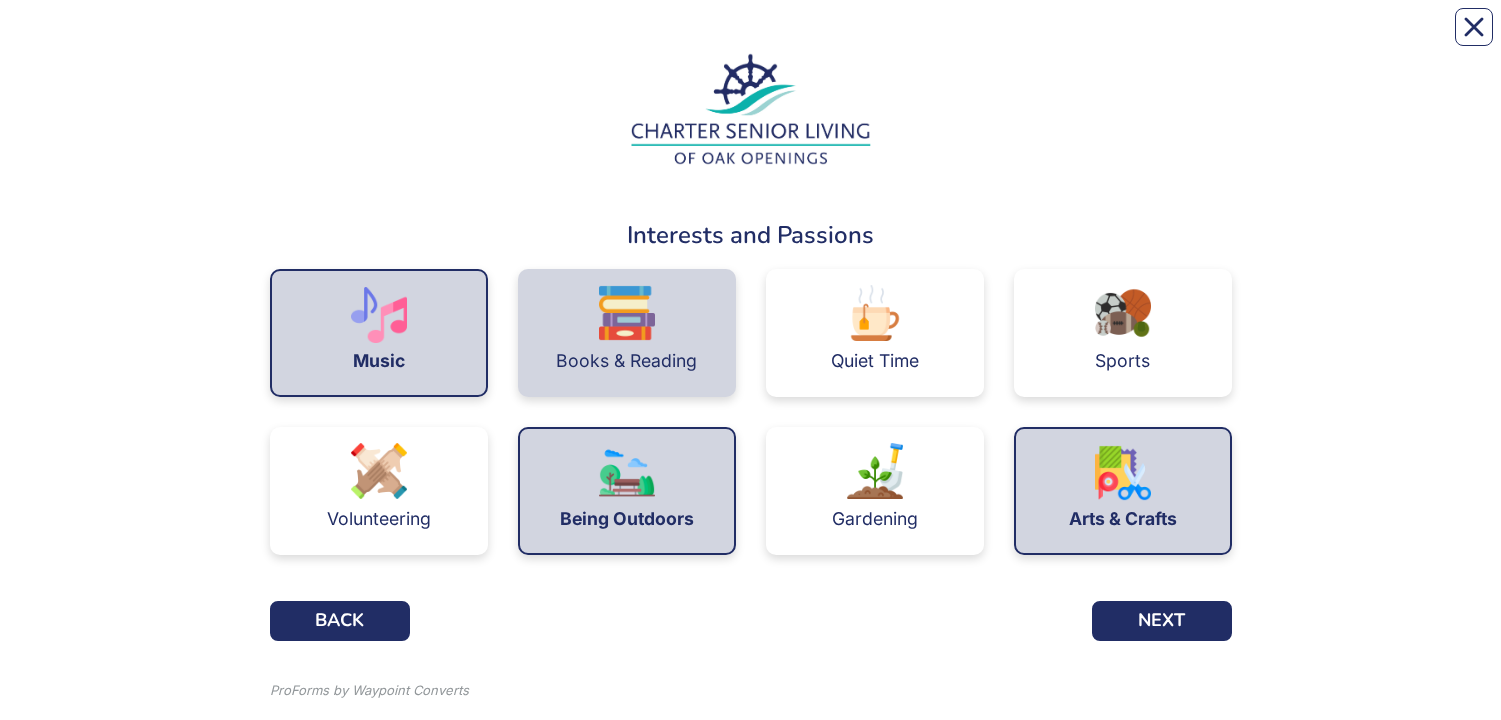 click at bounding box center [627, 313] 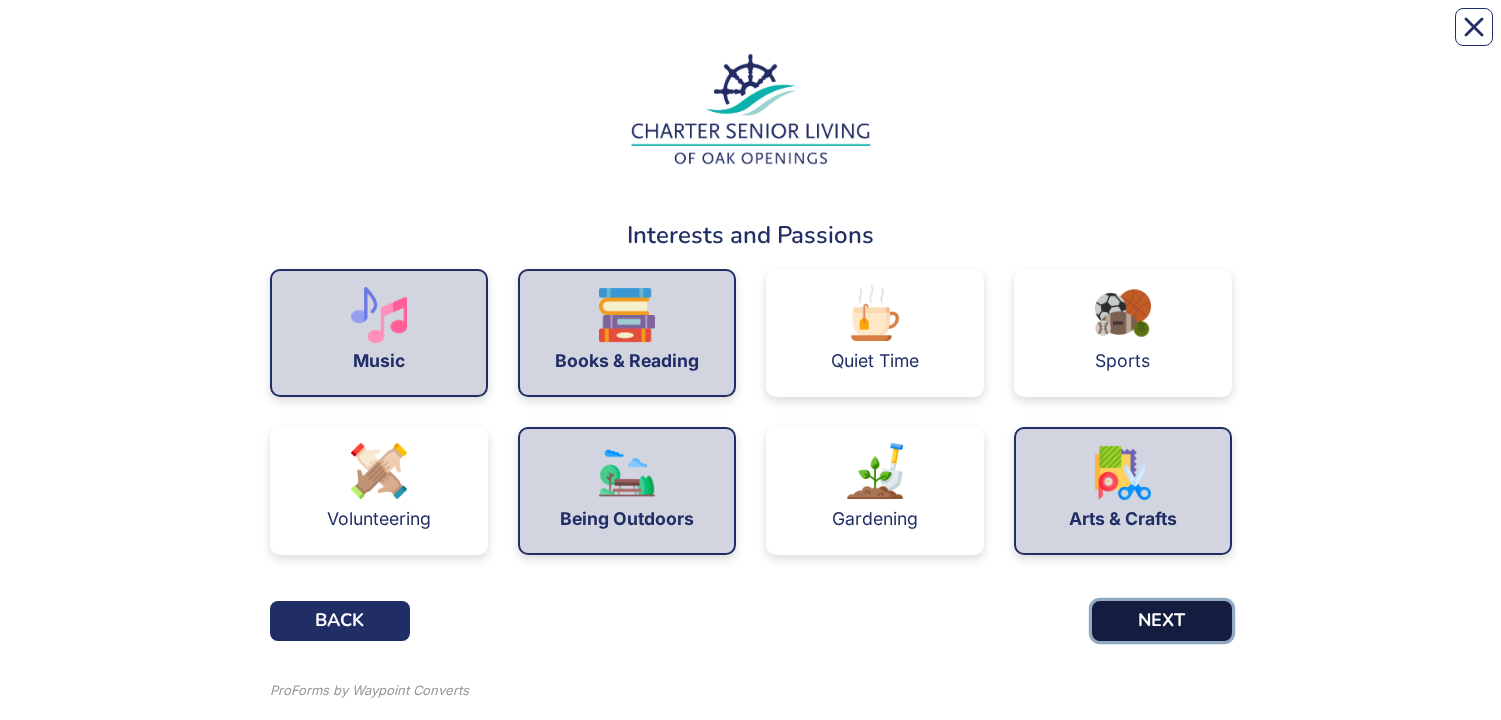 click on "NEXT" at bounding box center (1162, 621) 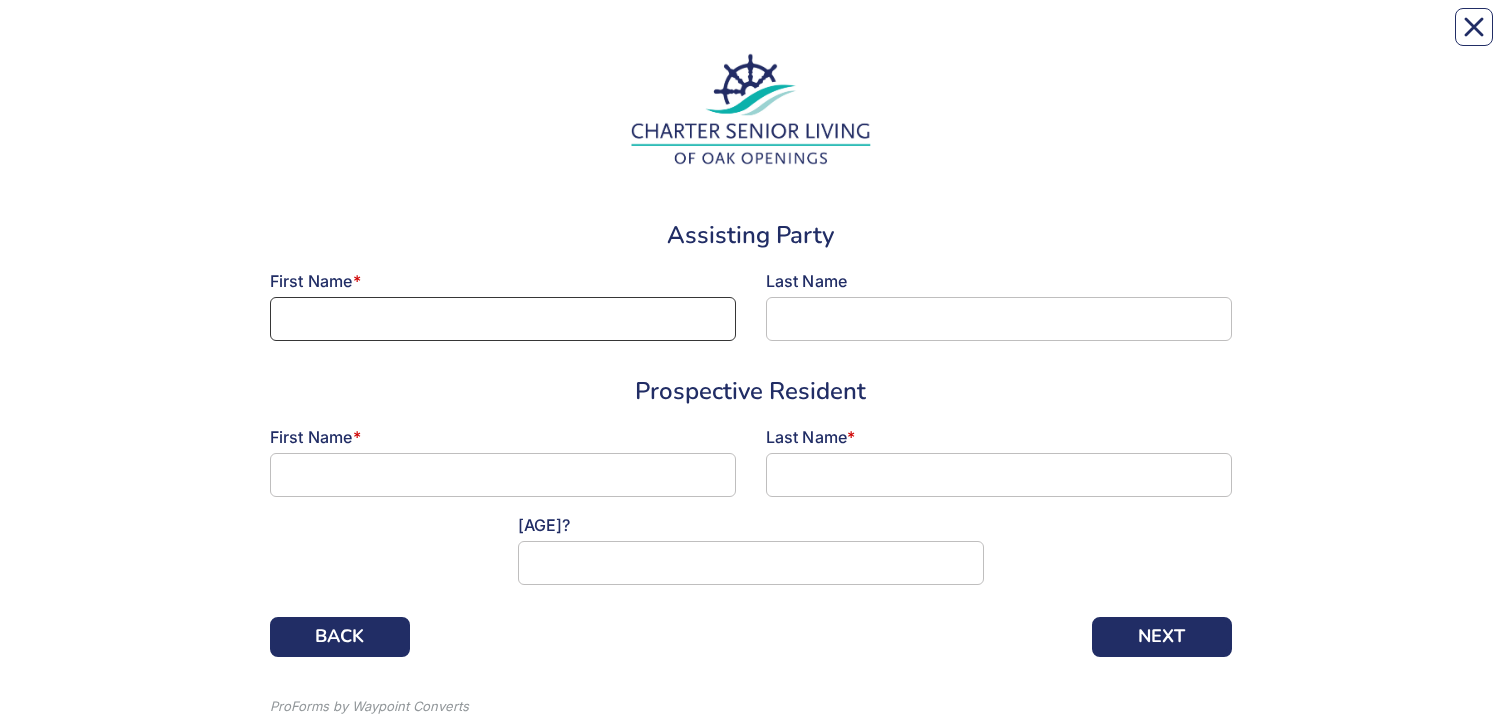 click at bounding box center (503, 319) 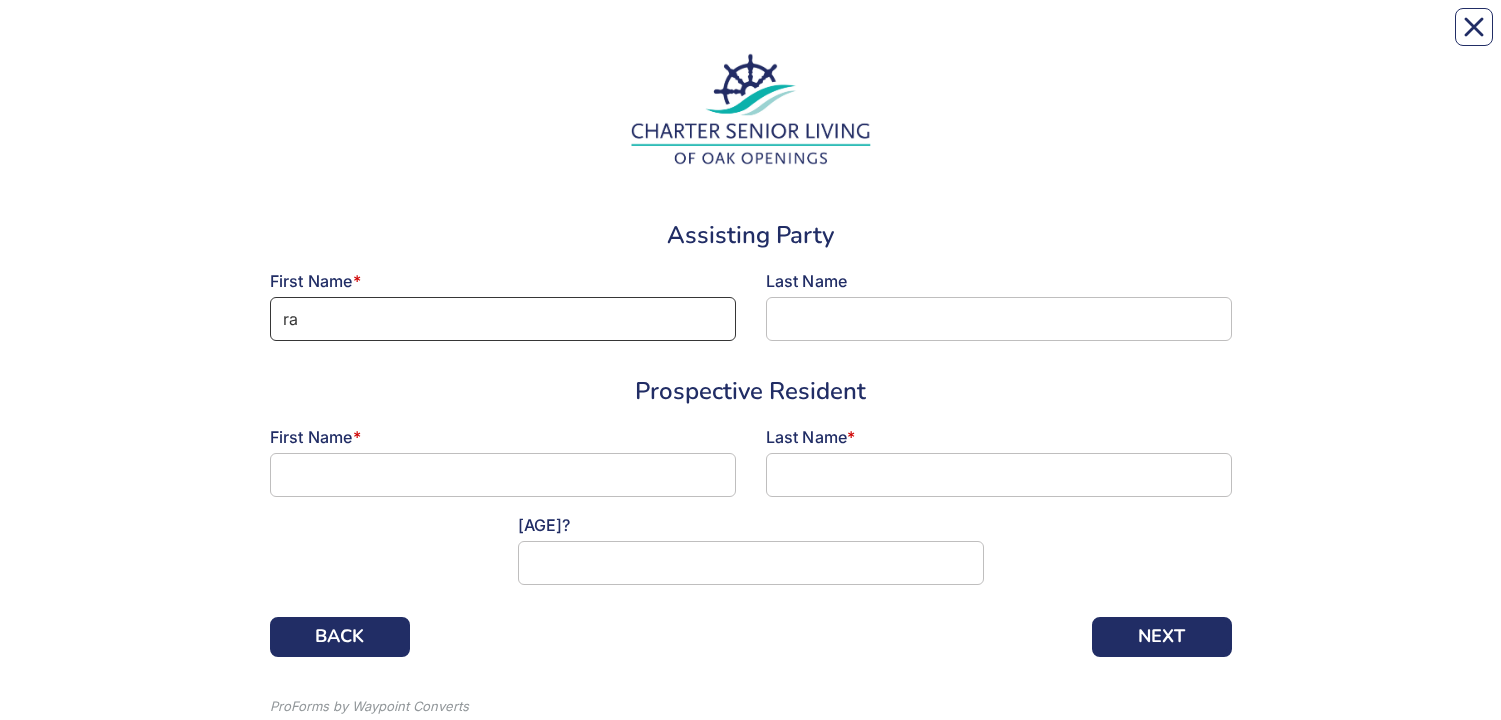 type on "r" 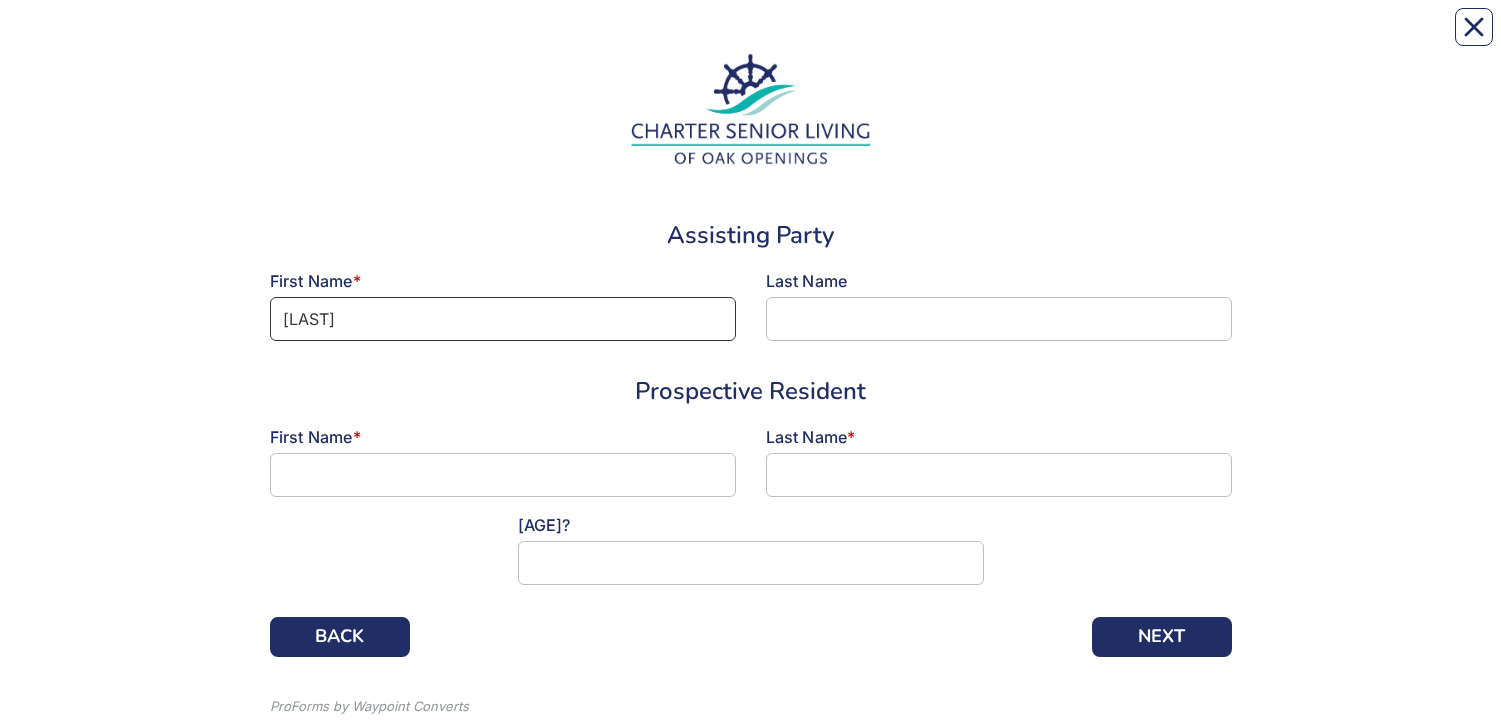 type on "Mareecca" 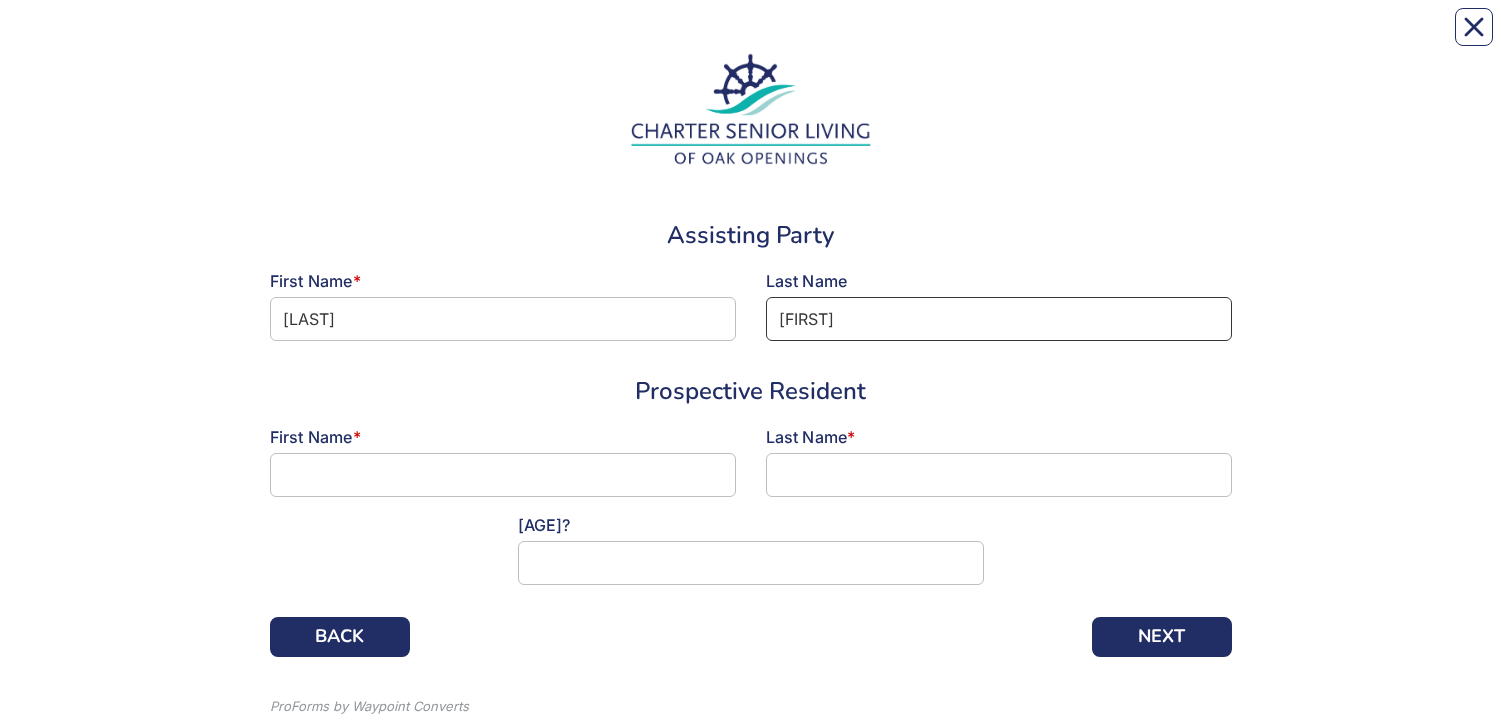 type on "Roden" 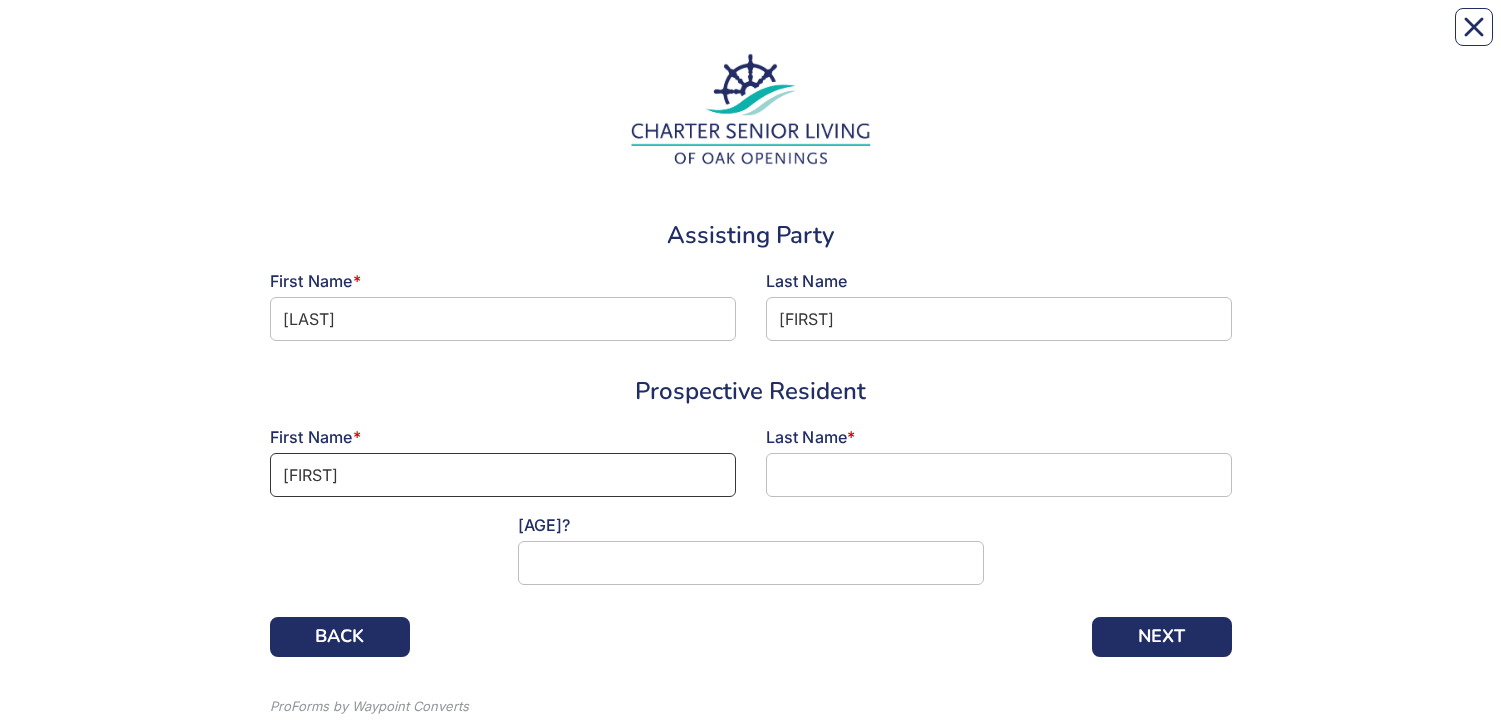 type on "Larry" 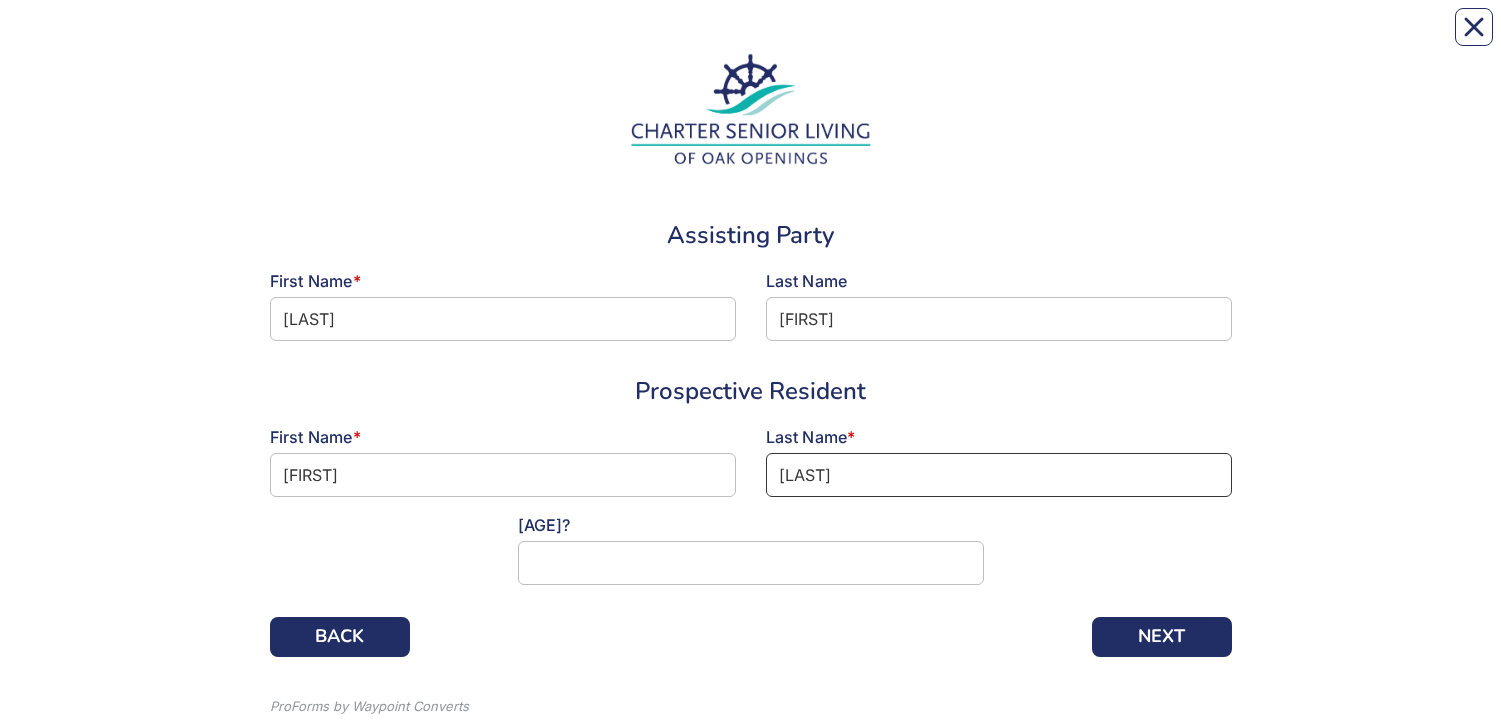 type on "Collis" 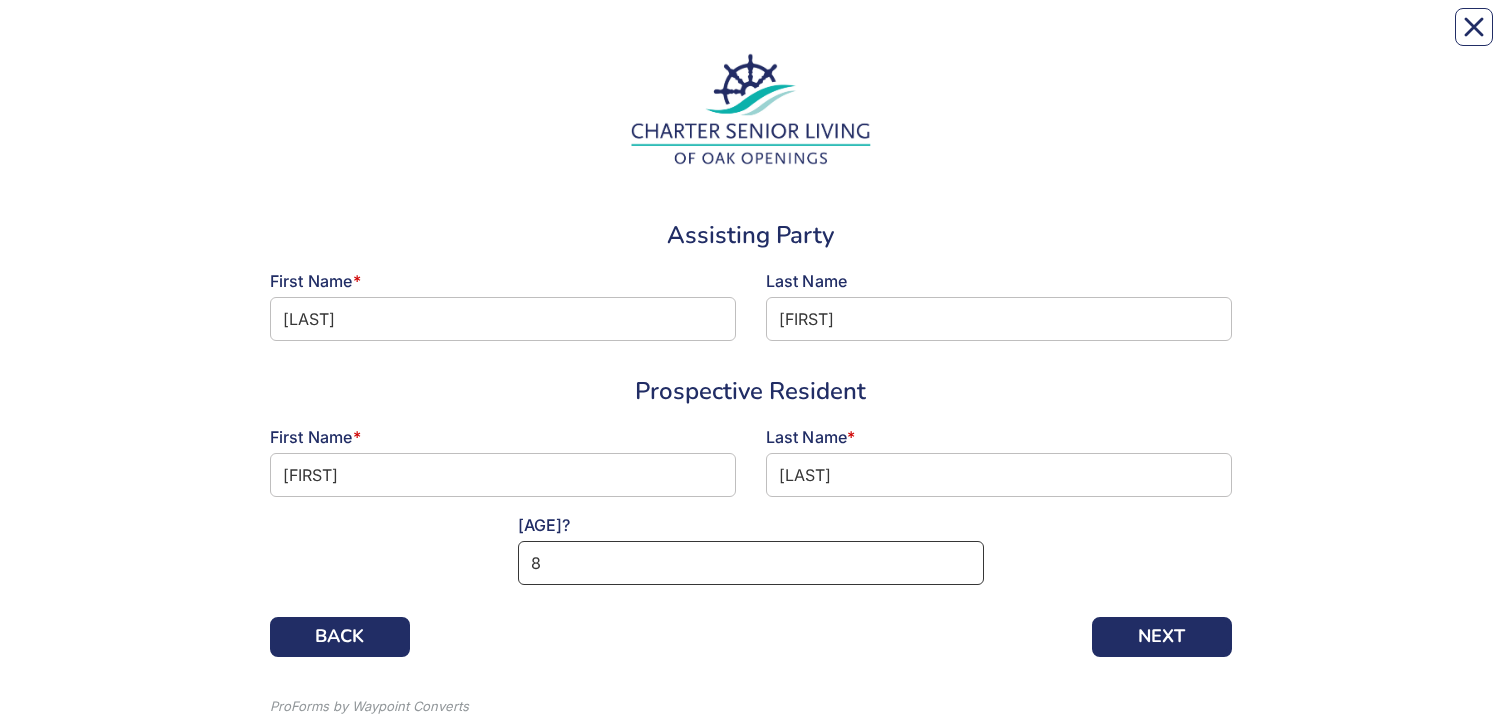 type on "85" 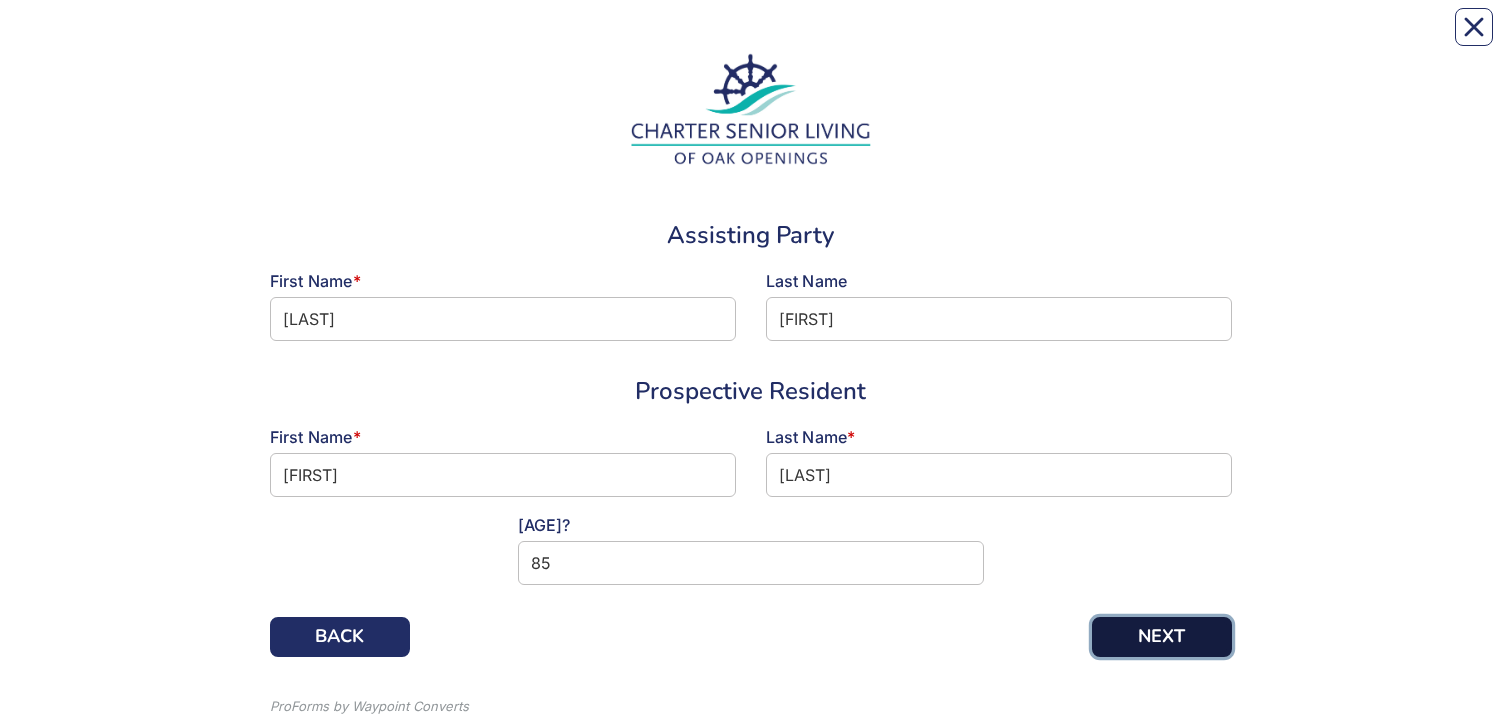 click on "NEXT" at bounding box center [1162, 637] 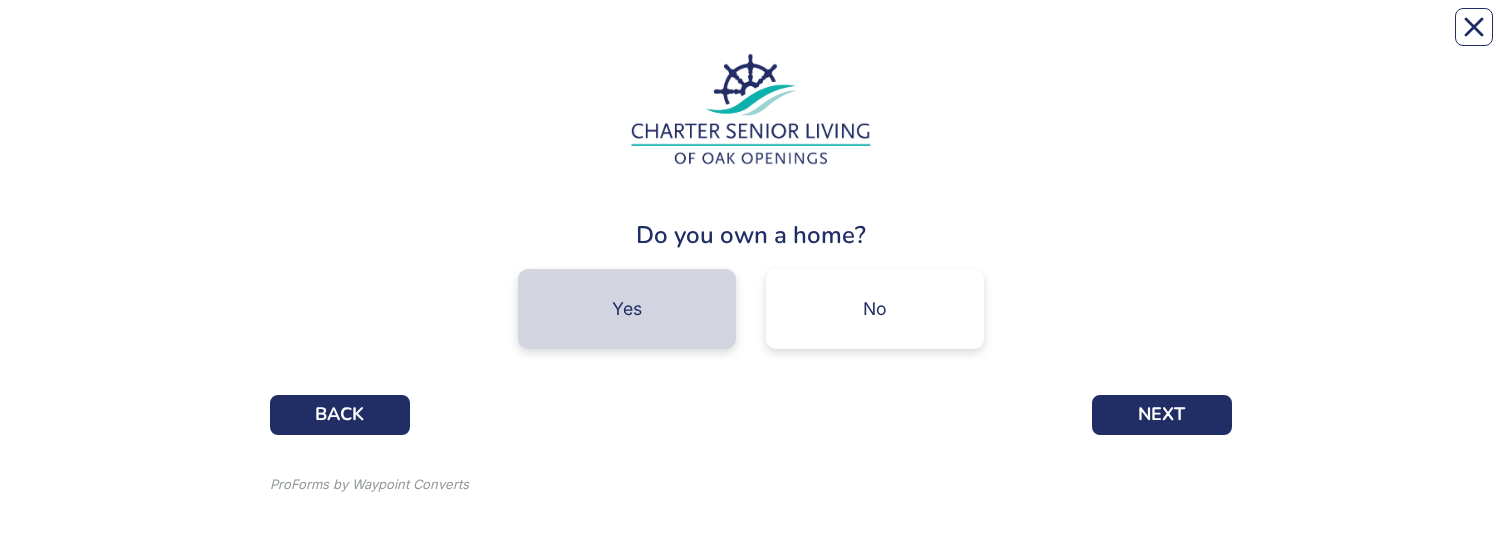 click on "Yes" at bounding box center [627, 309] 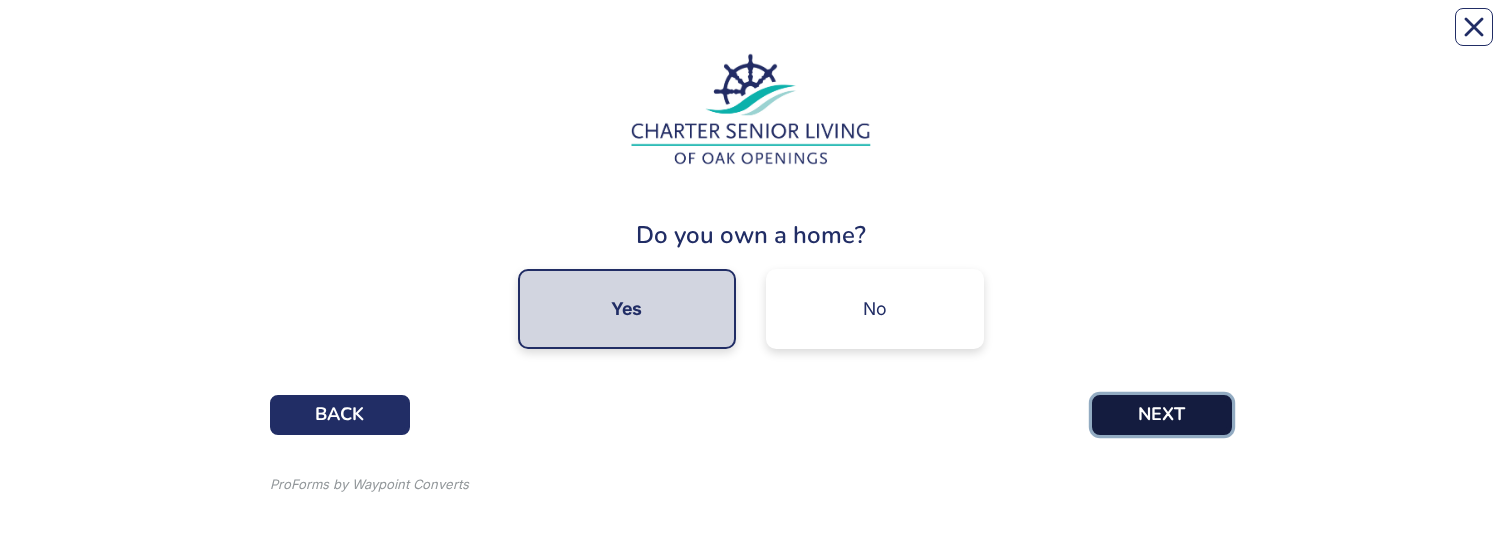 click on "NEXT" at bounding box center [1162, 415] 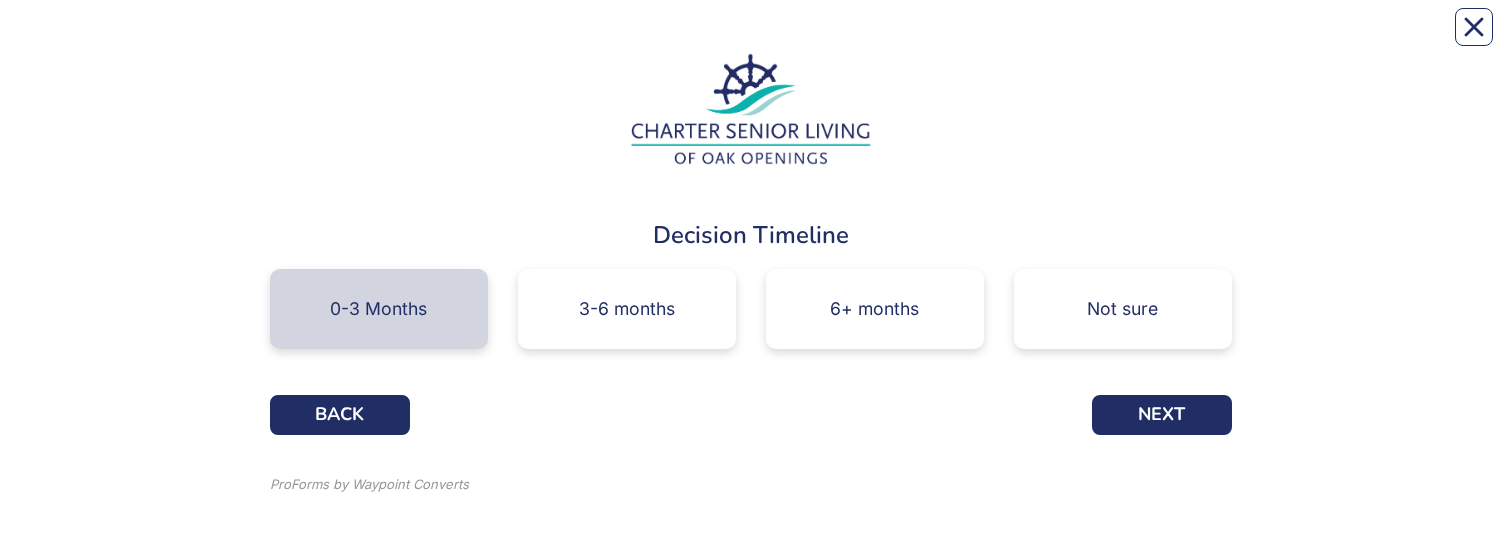 click on "0-3 Months" at bounding box center (379, 309) 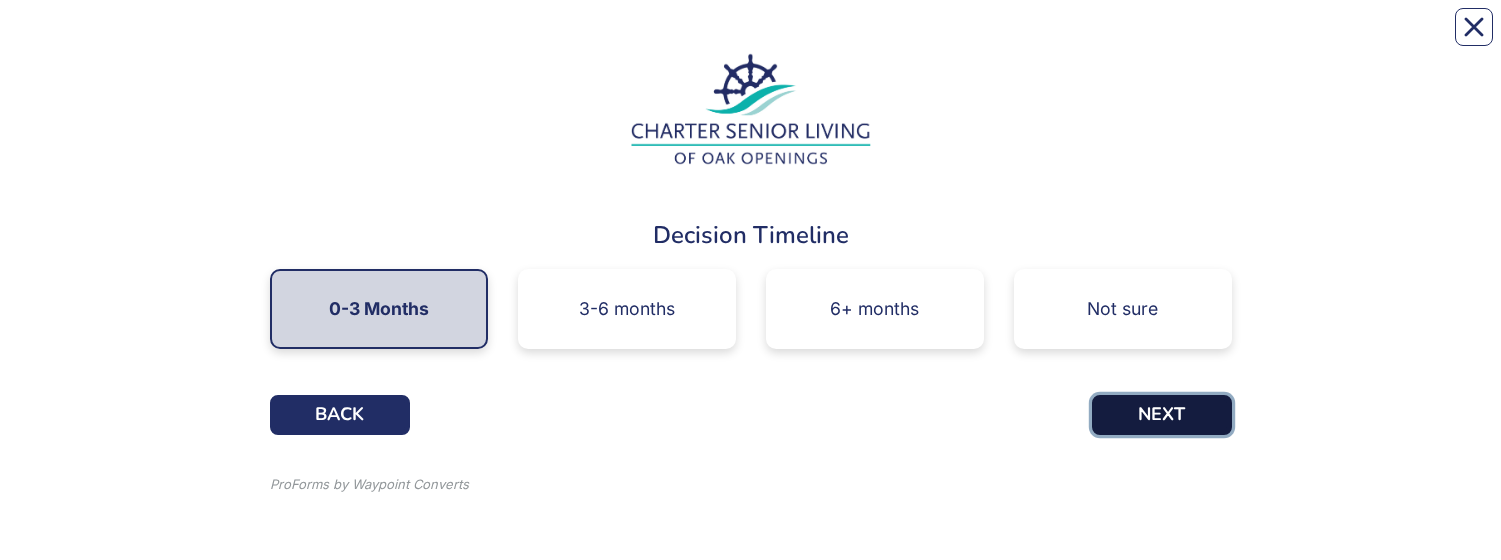 click on "NEXT" at bounding box center [1162, 415] 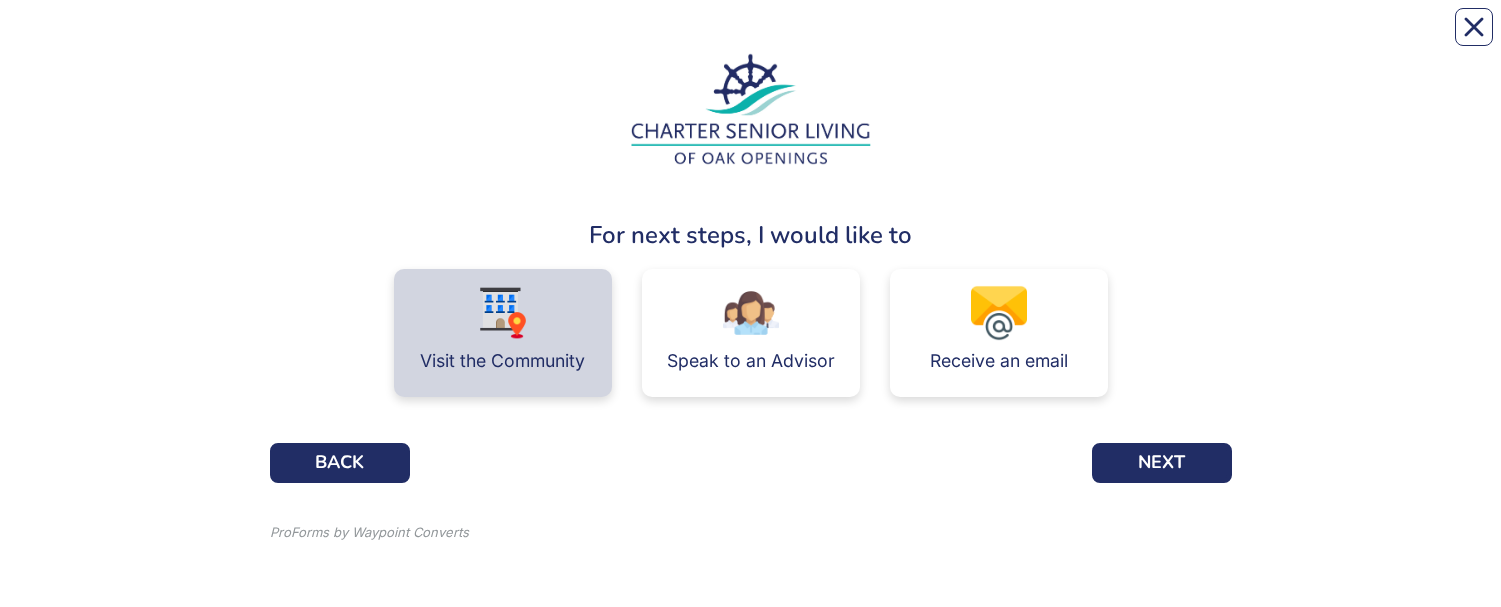 click on "Visit the Community" at bounding box center (502, 361) 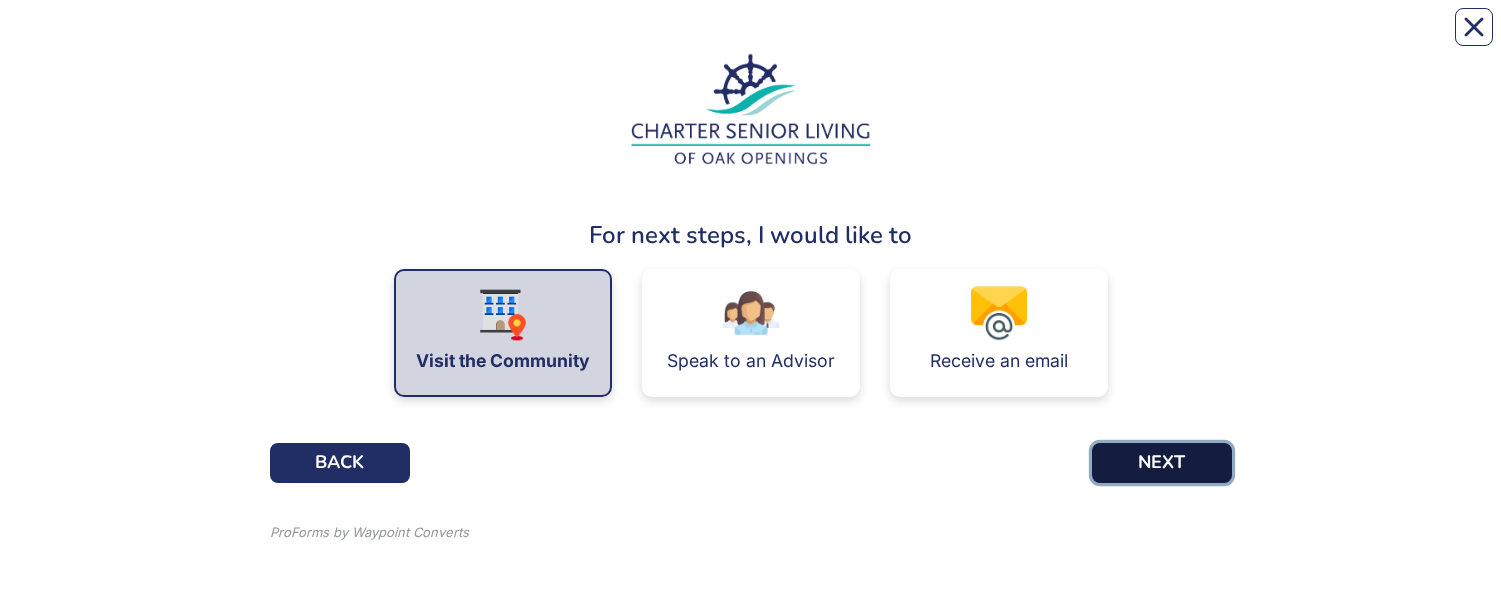 click on "NEXT" at bounding box center [1162, 463] 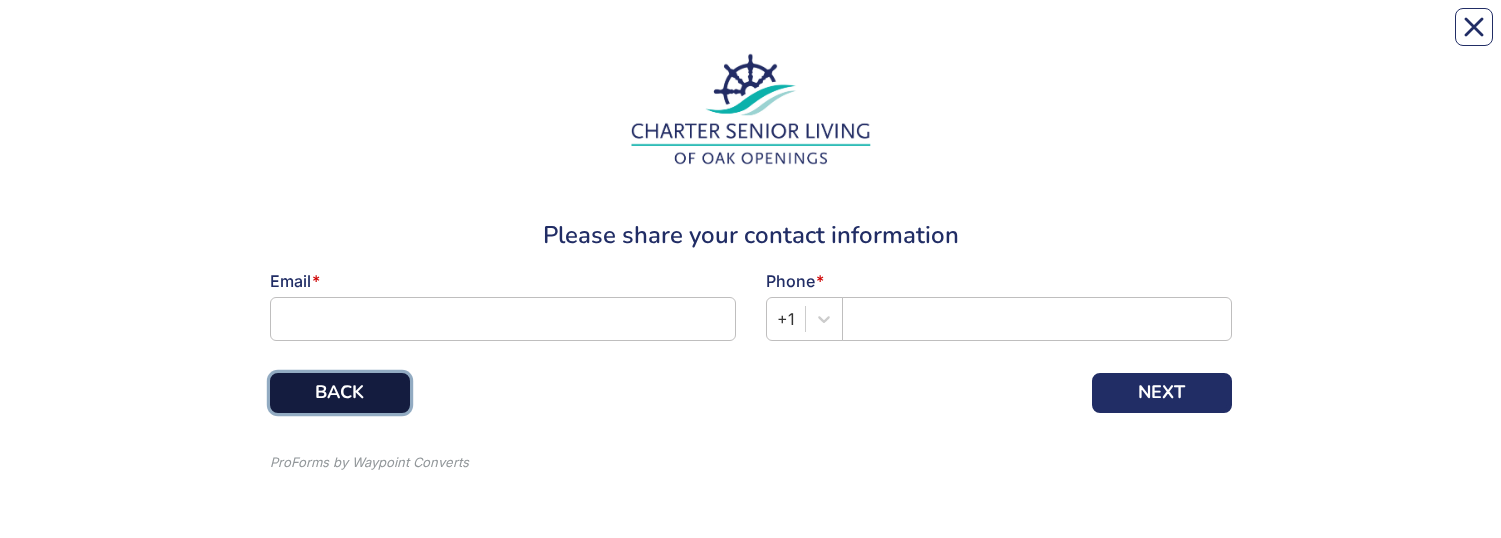 click on "BACK" at bounding box center (340, 393) 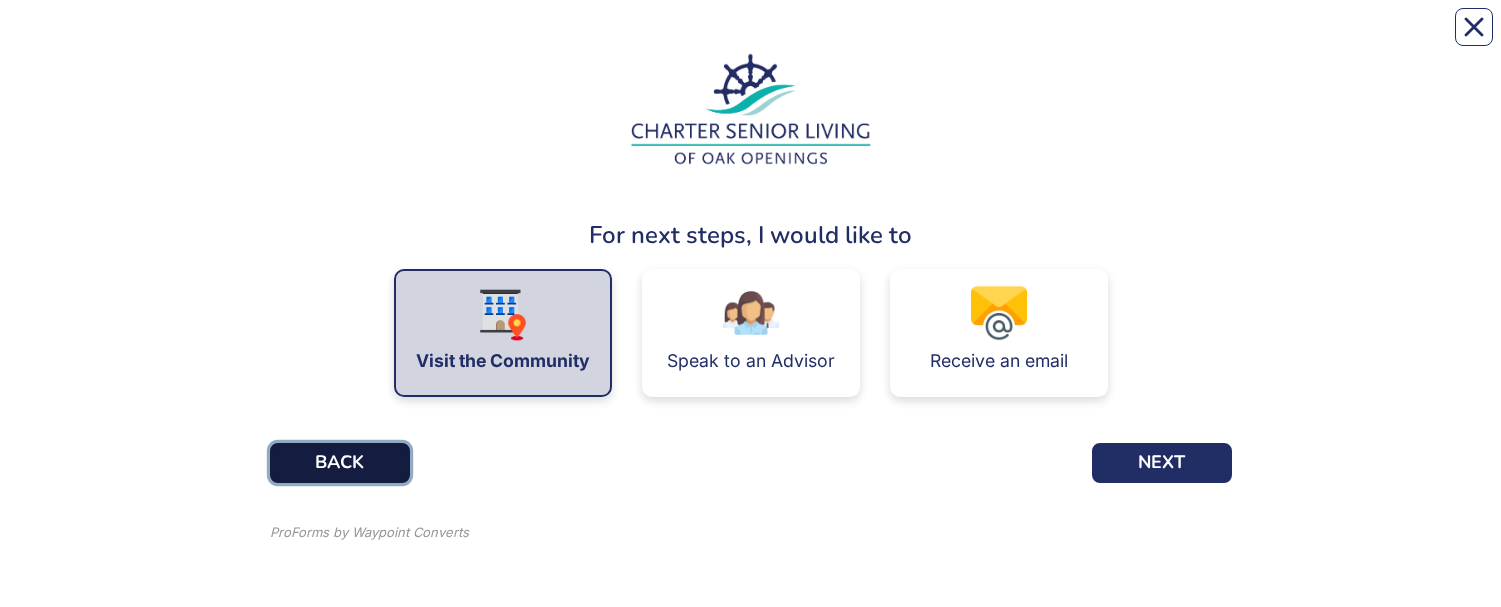 click on "BACK" at bounding box center [340, 463] 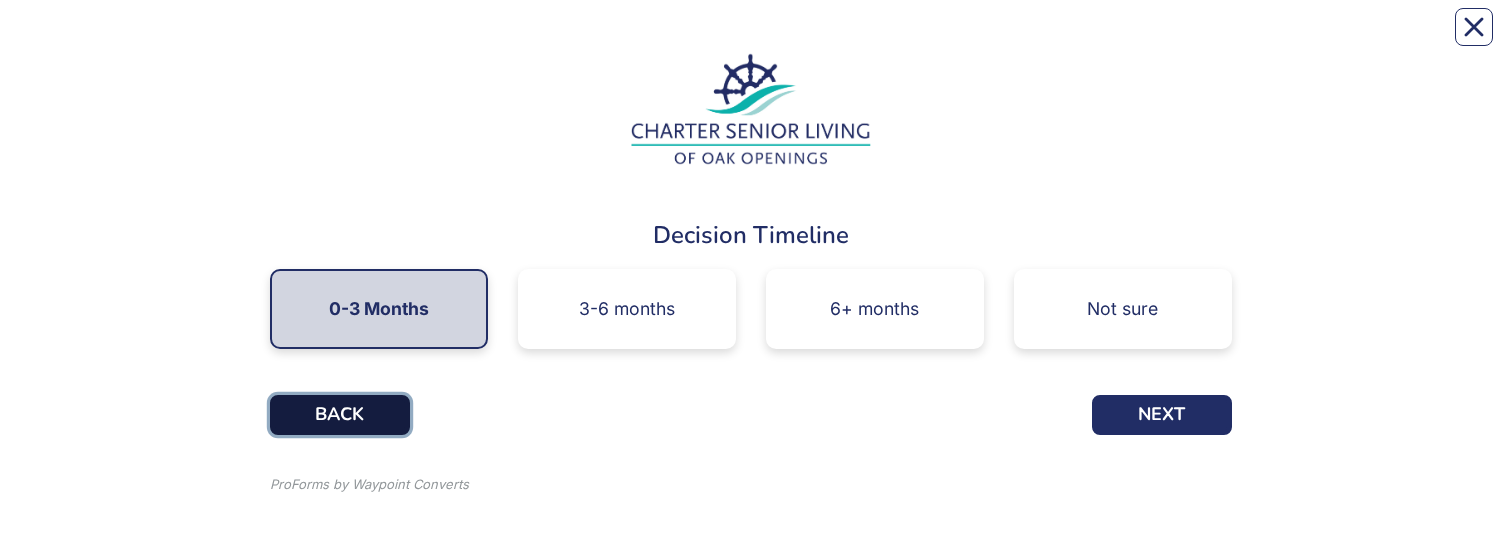 click on "BACK" at bounding box center [340, 415] 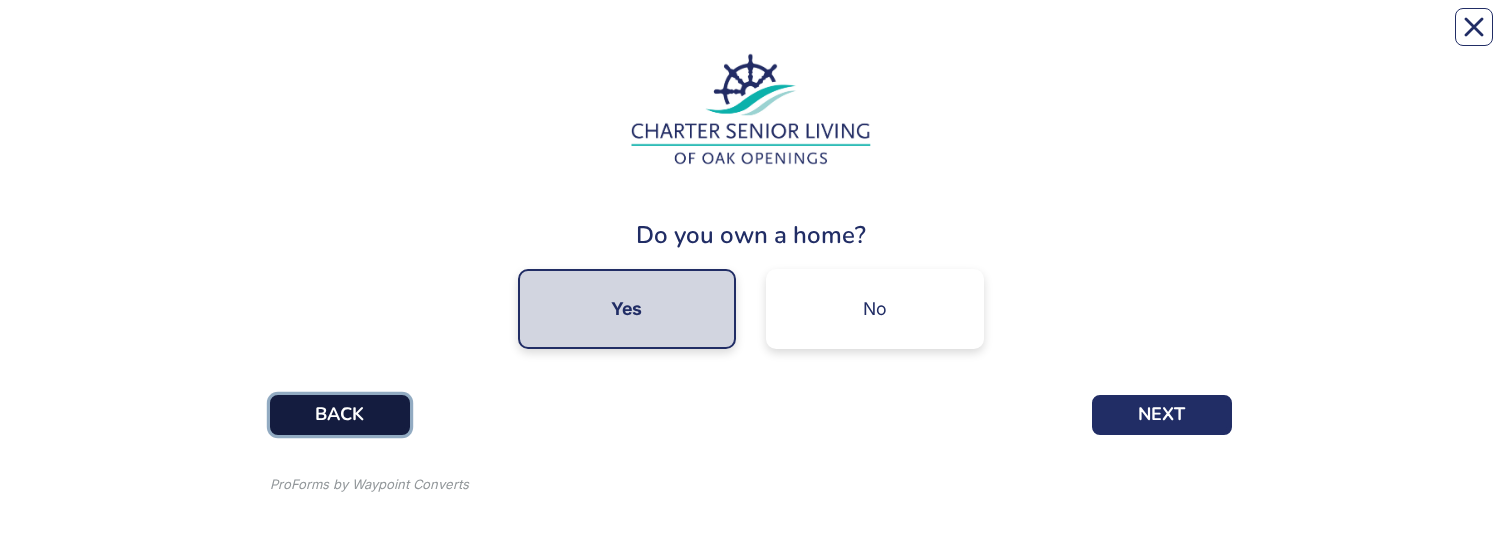 click on "BACK" at bounding box center (340, 415) 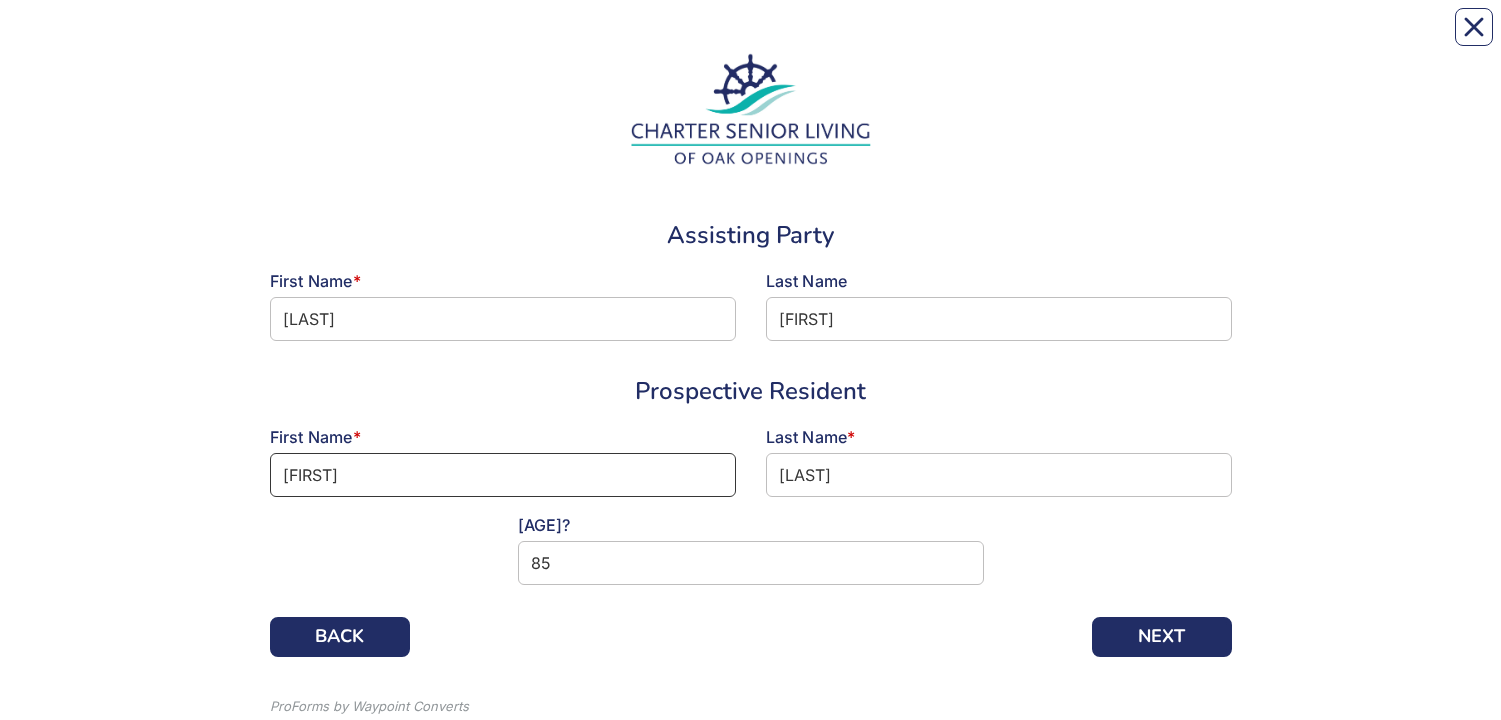 click on "Larry" at bounding box center [503, 475] 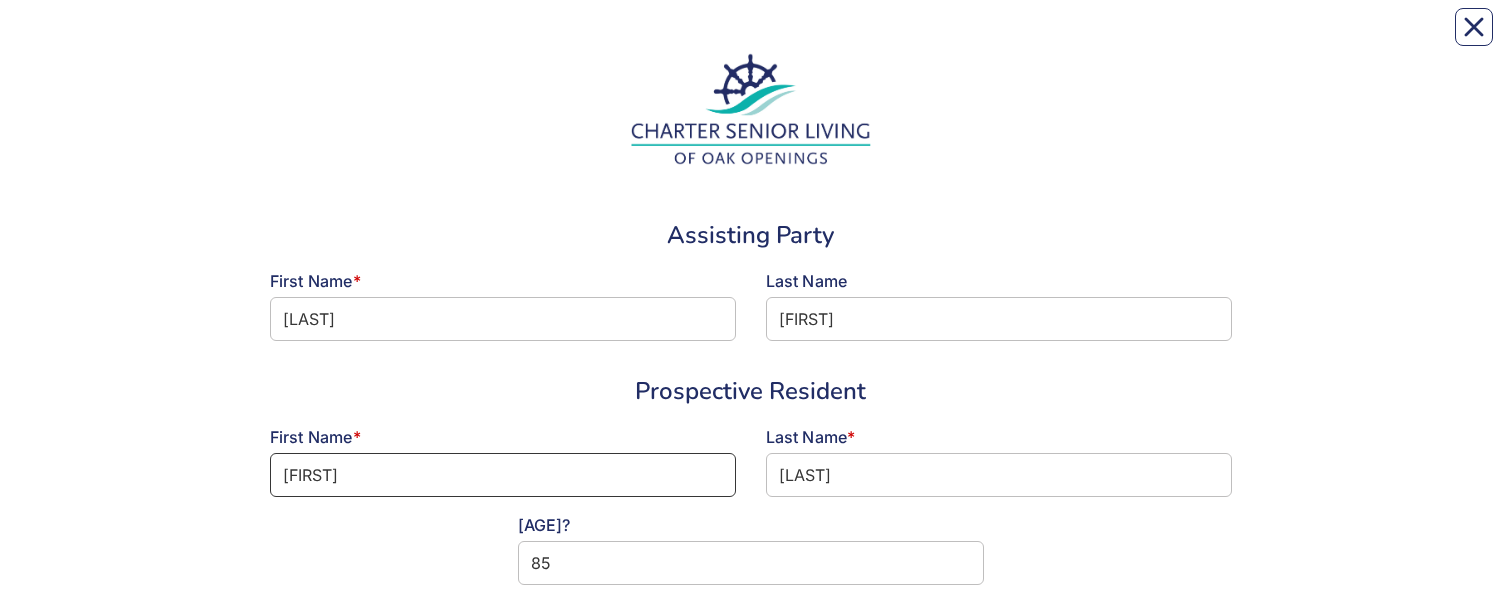type on "V" 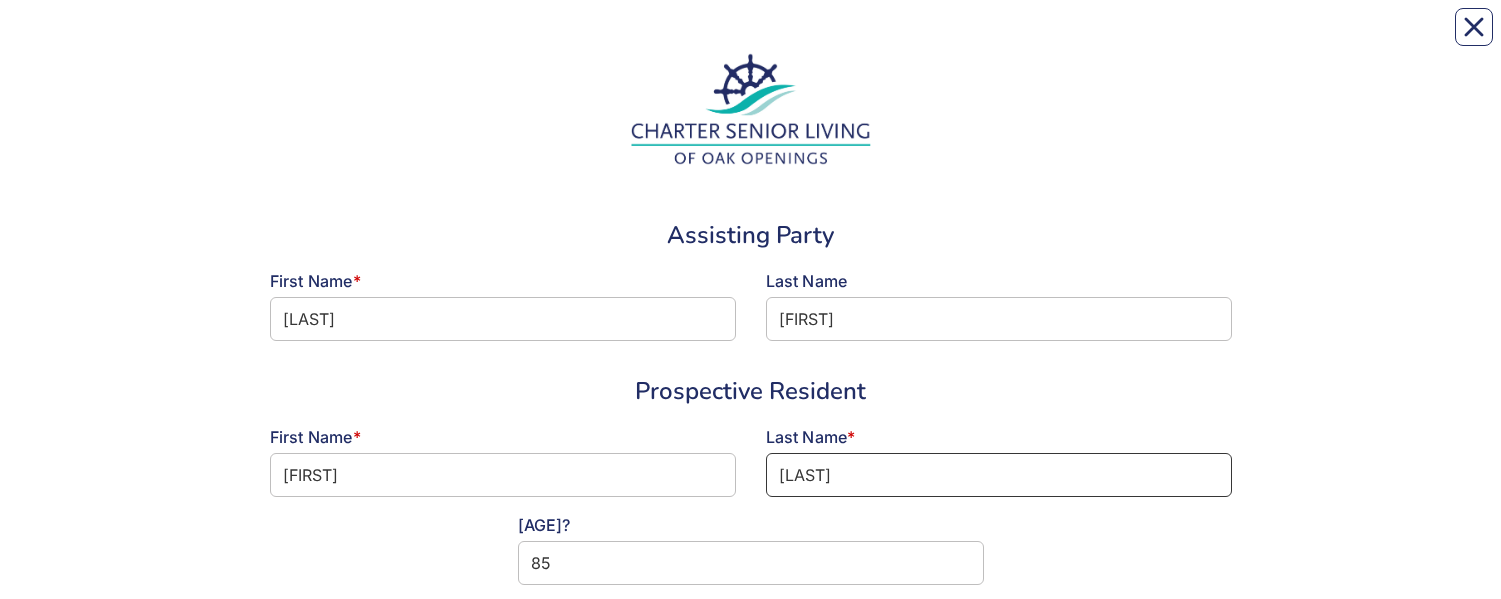 click on "enerad" at bounding box center [999, 475] 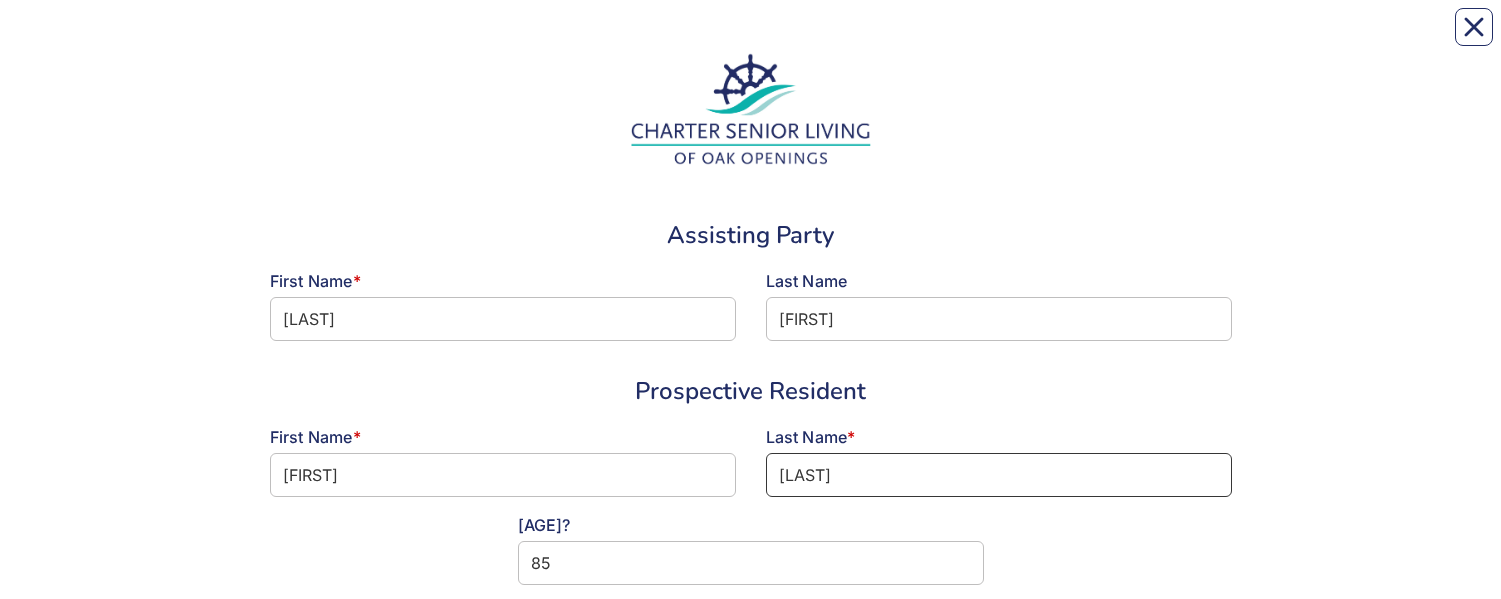type on "Benerad" 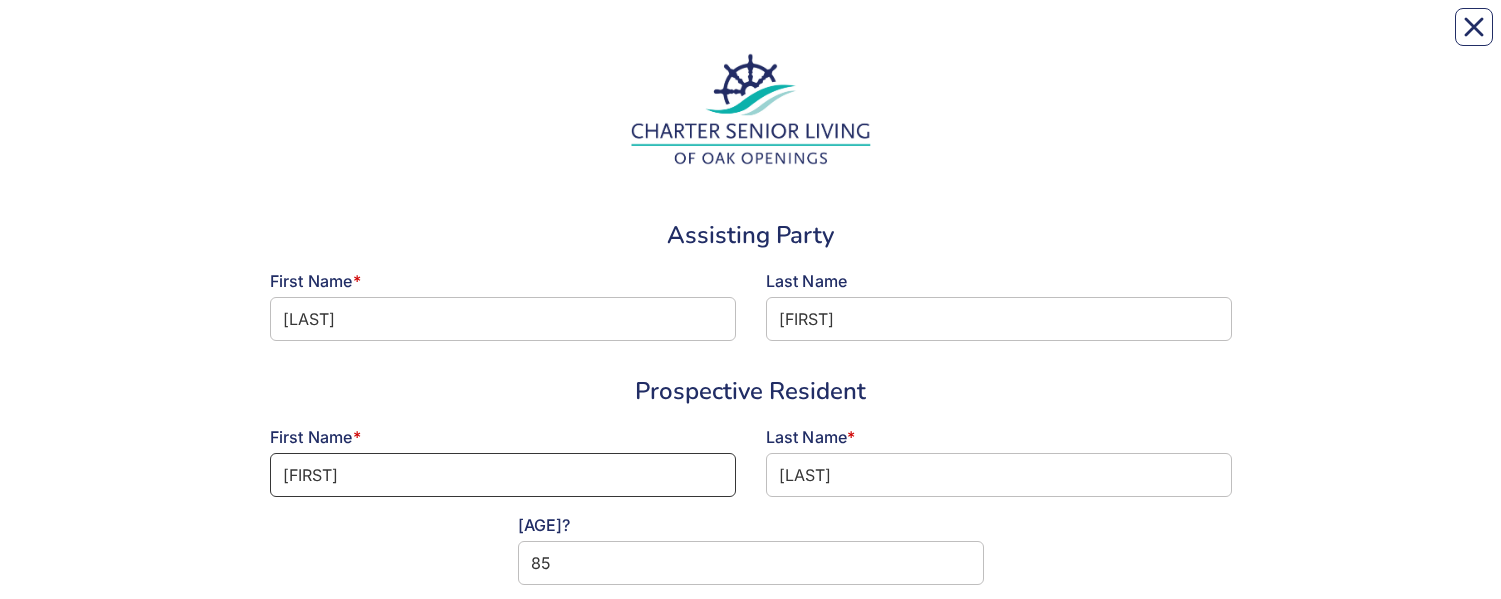 click on "Vesli" at bounding box center (503, 475) 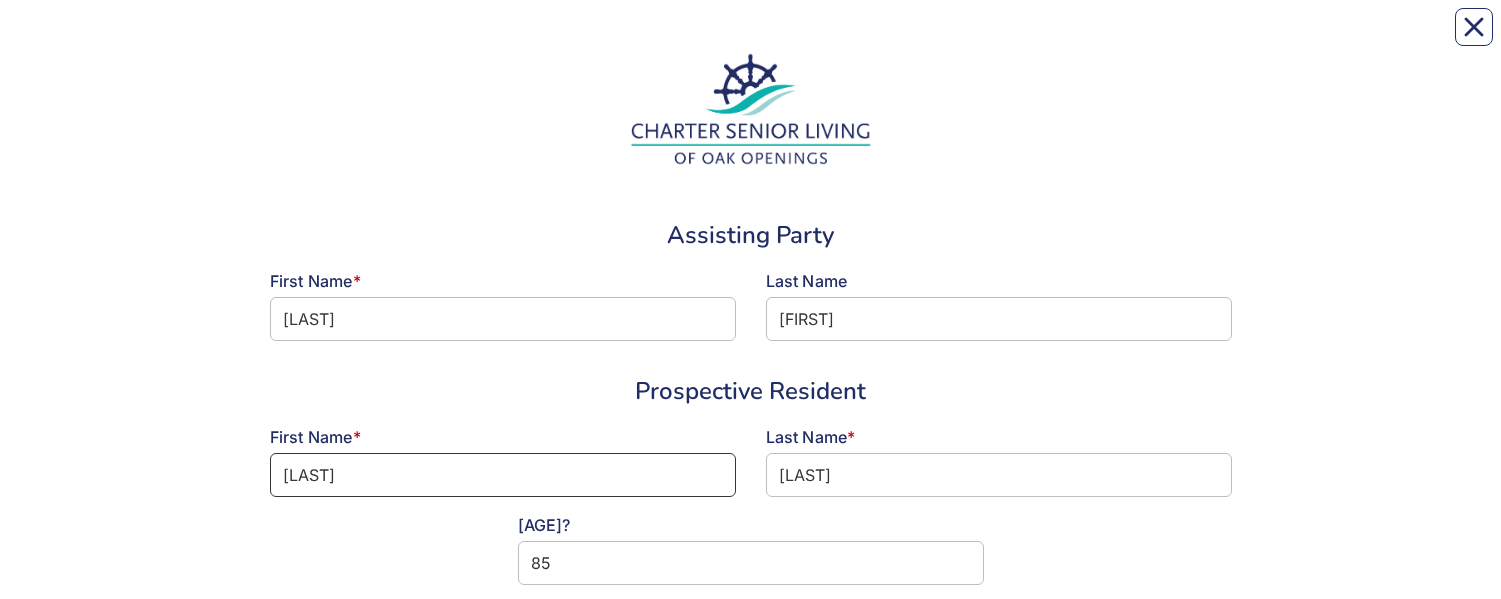 type on "Veslin" 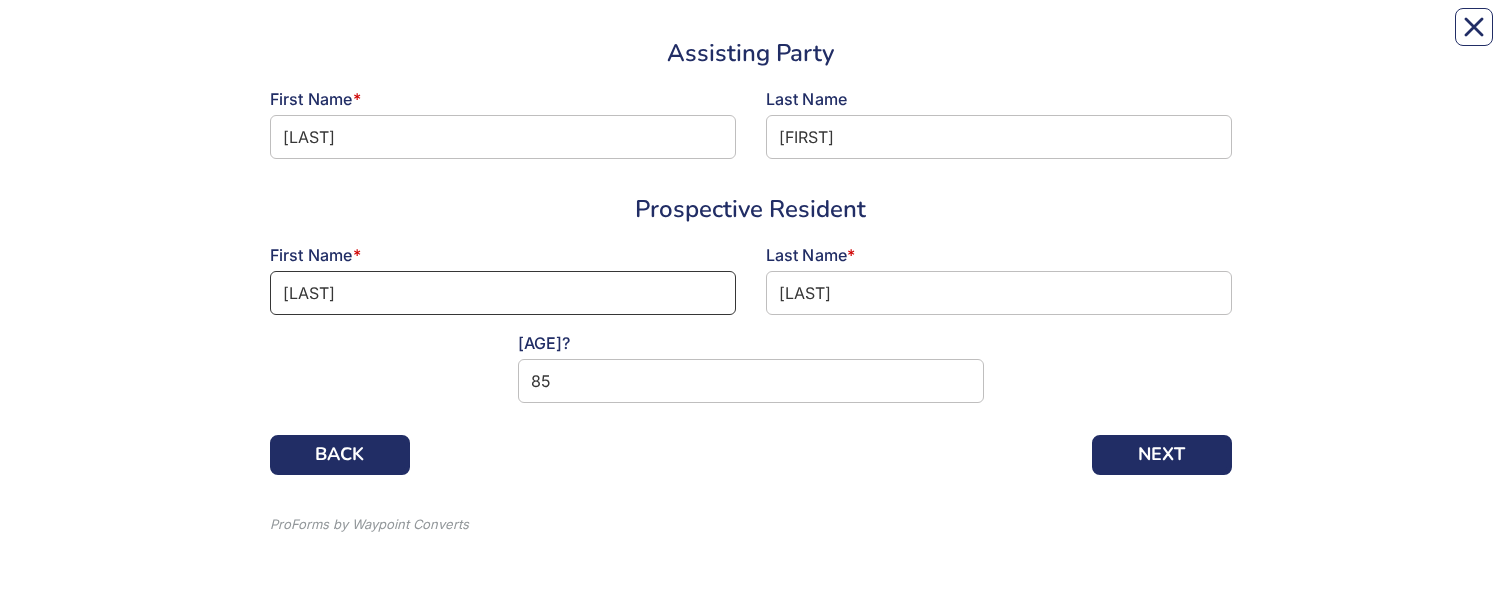 scroll, scrollTop: 179, scrollLeft: 0, axis: vertical 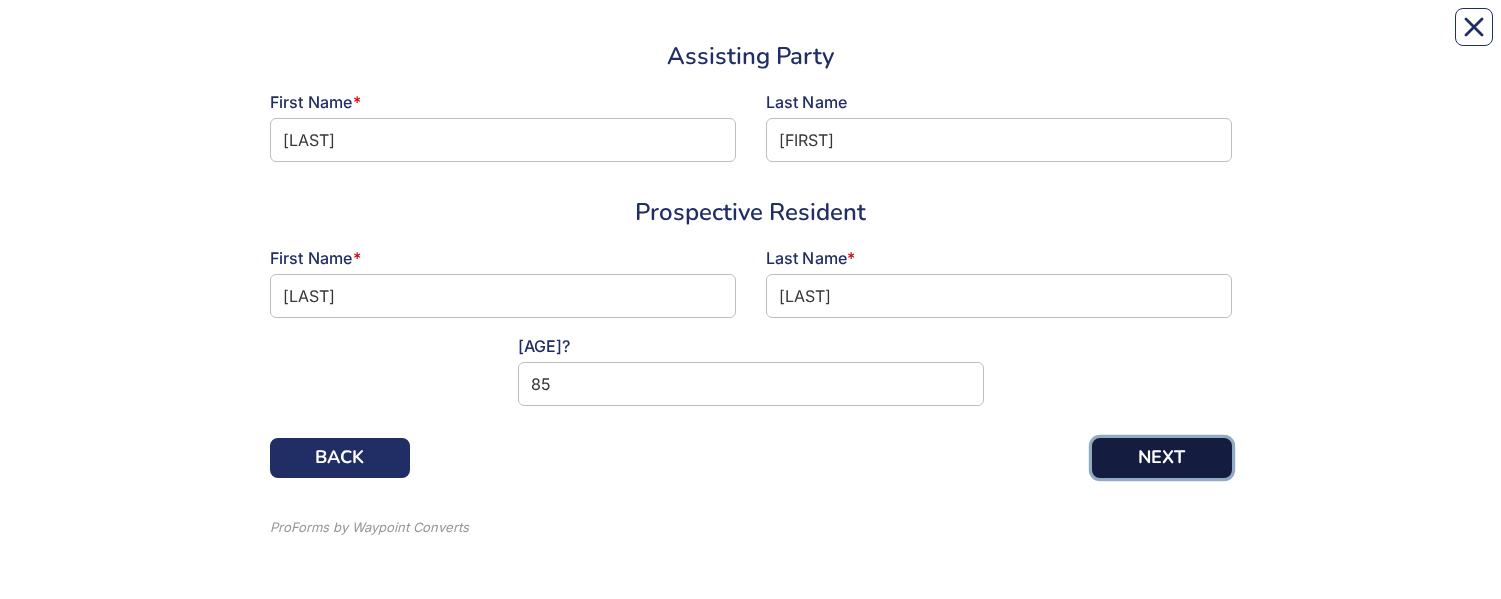 click on "NEXT" at bounding box center (1162, 458) 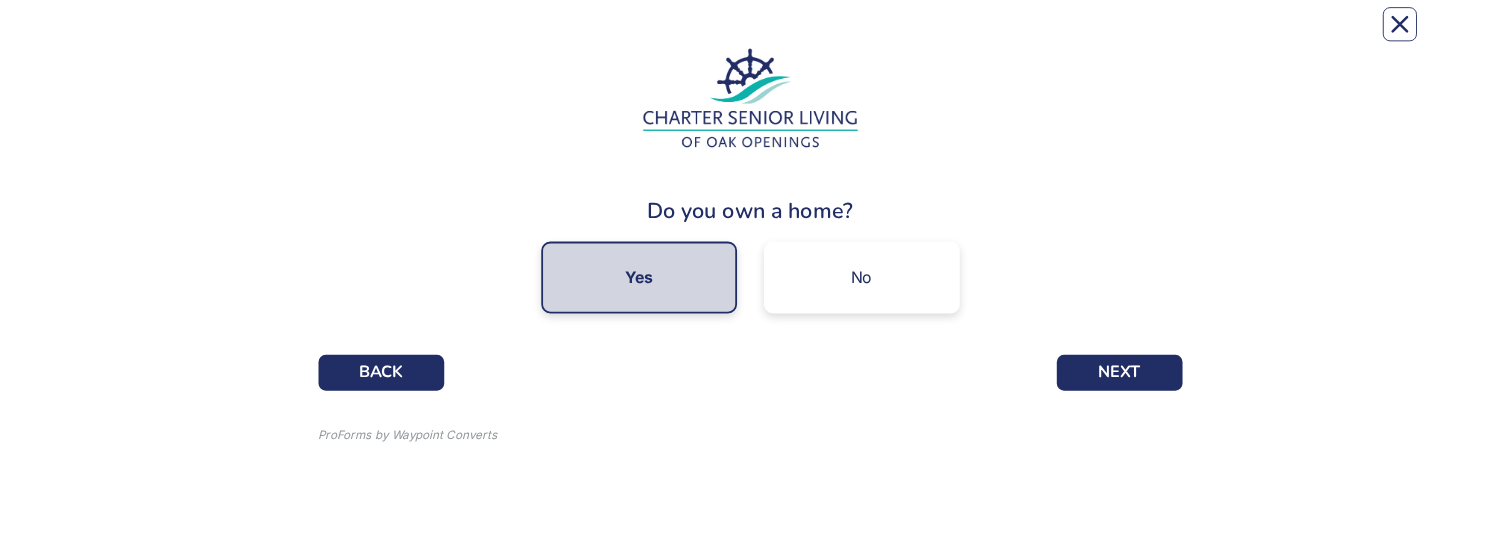 scroll, scrollTop: 0, scrollLeft: 0, axis: both 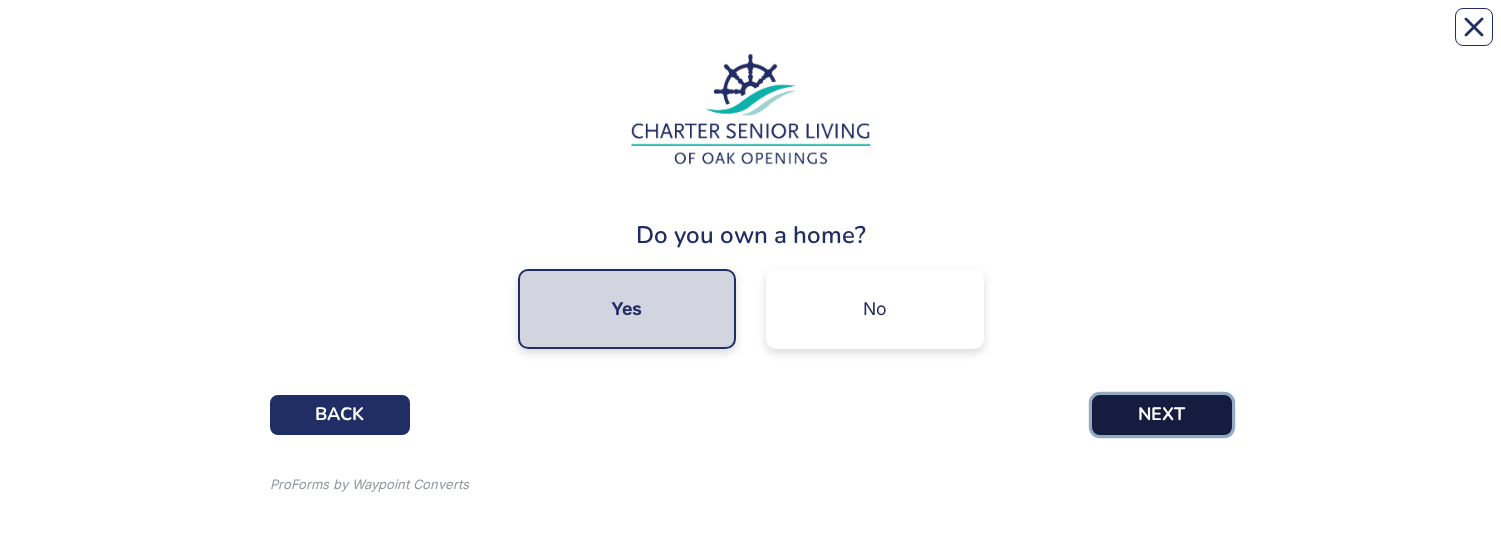click on "NEXT" at bounding box center [1162, 415] 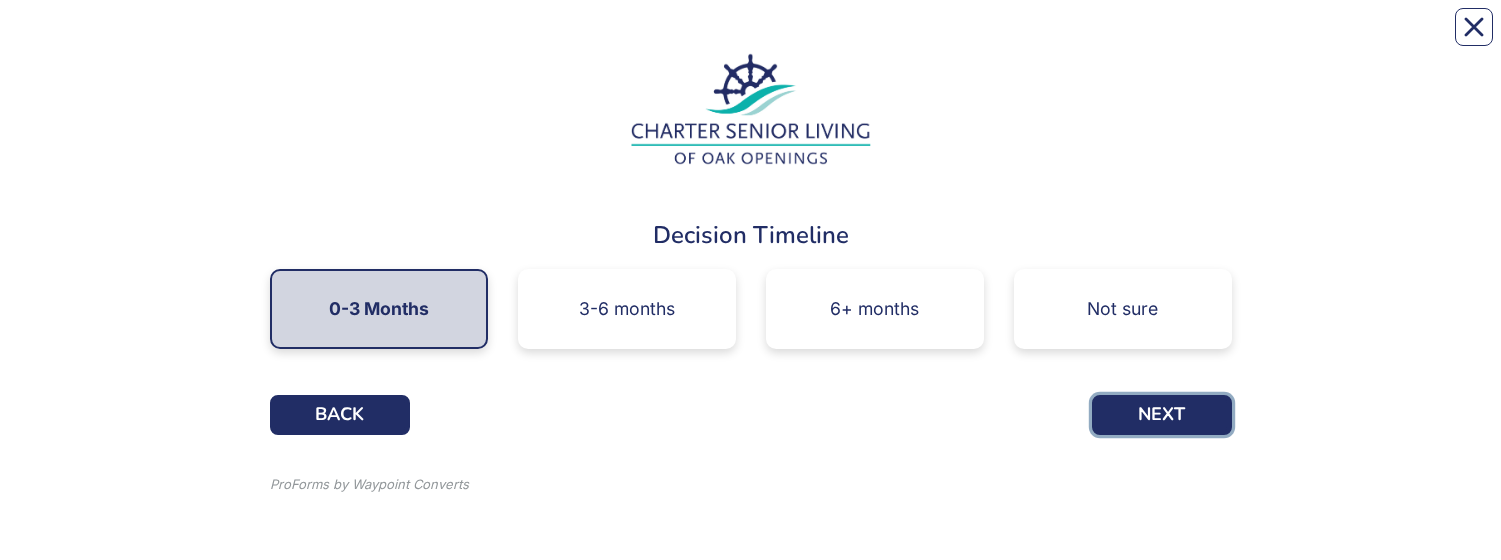 click on "NEXT" at bounding box center [1162, 415] 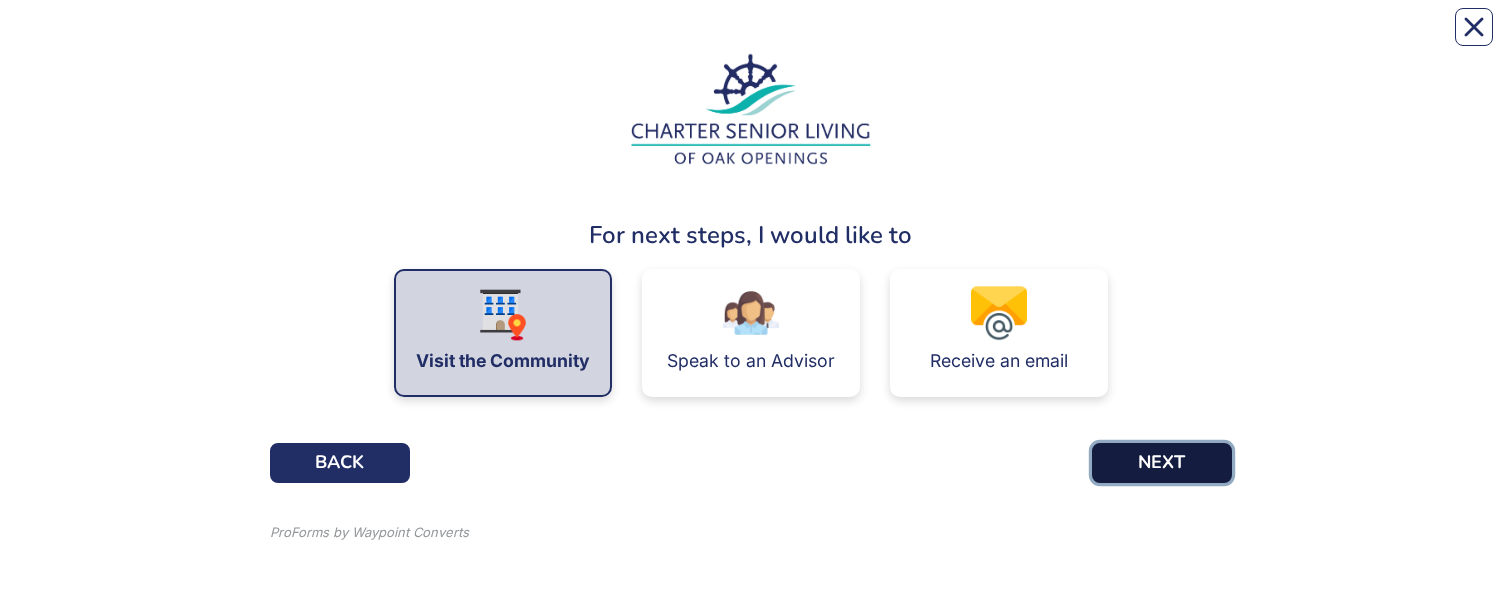 click on "NEXT" at bounding box center (1162, 463) 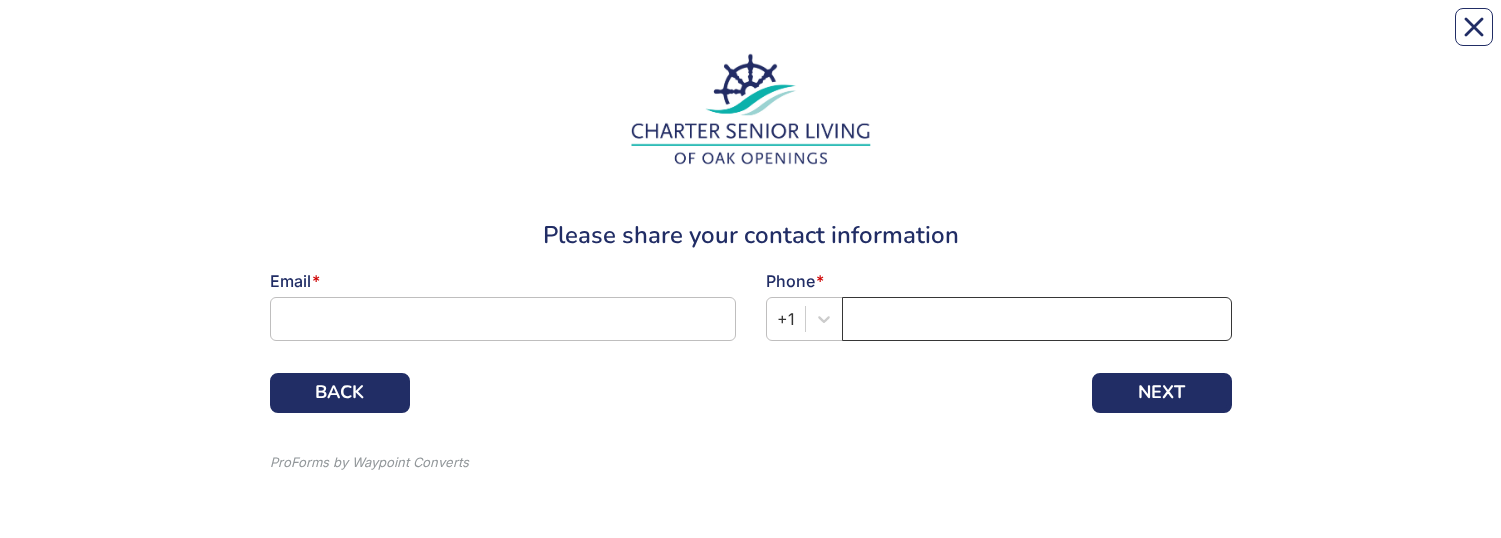 click at bounding box center [1037, 319] 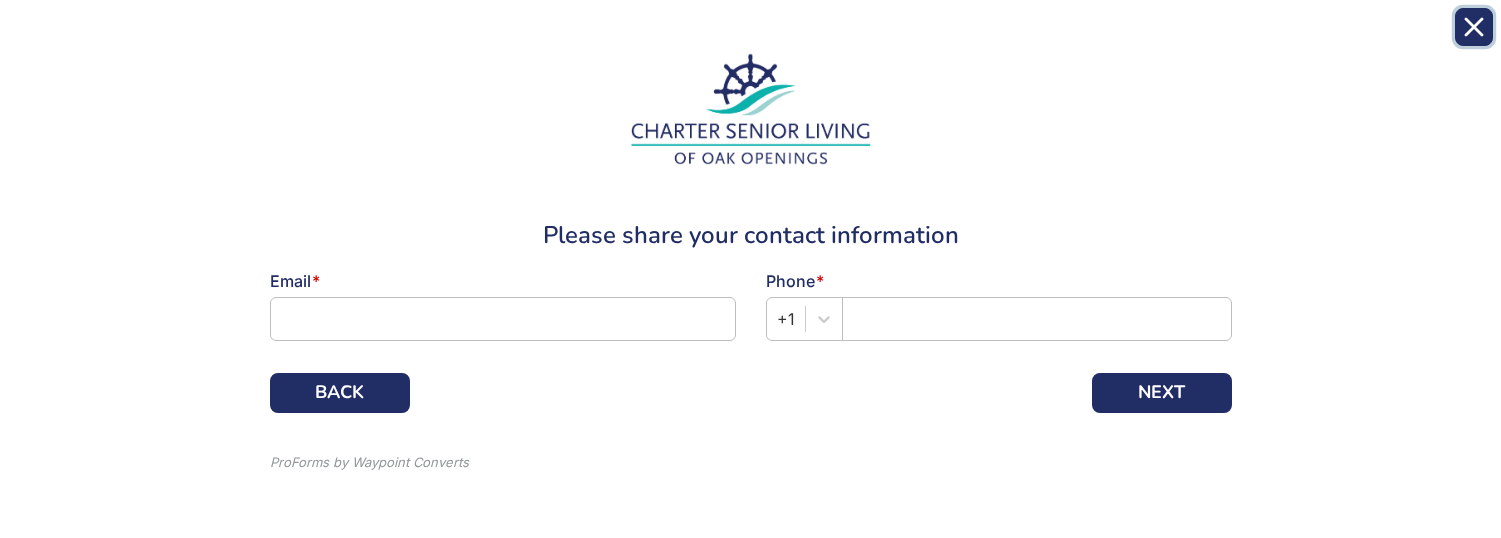 click 